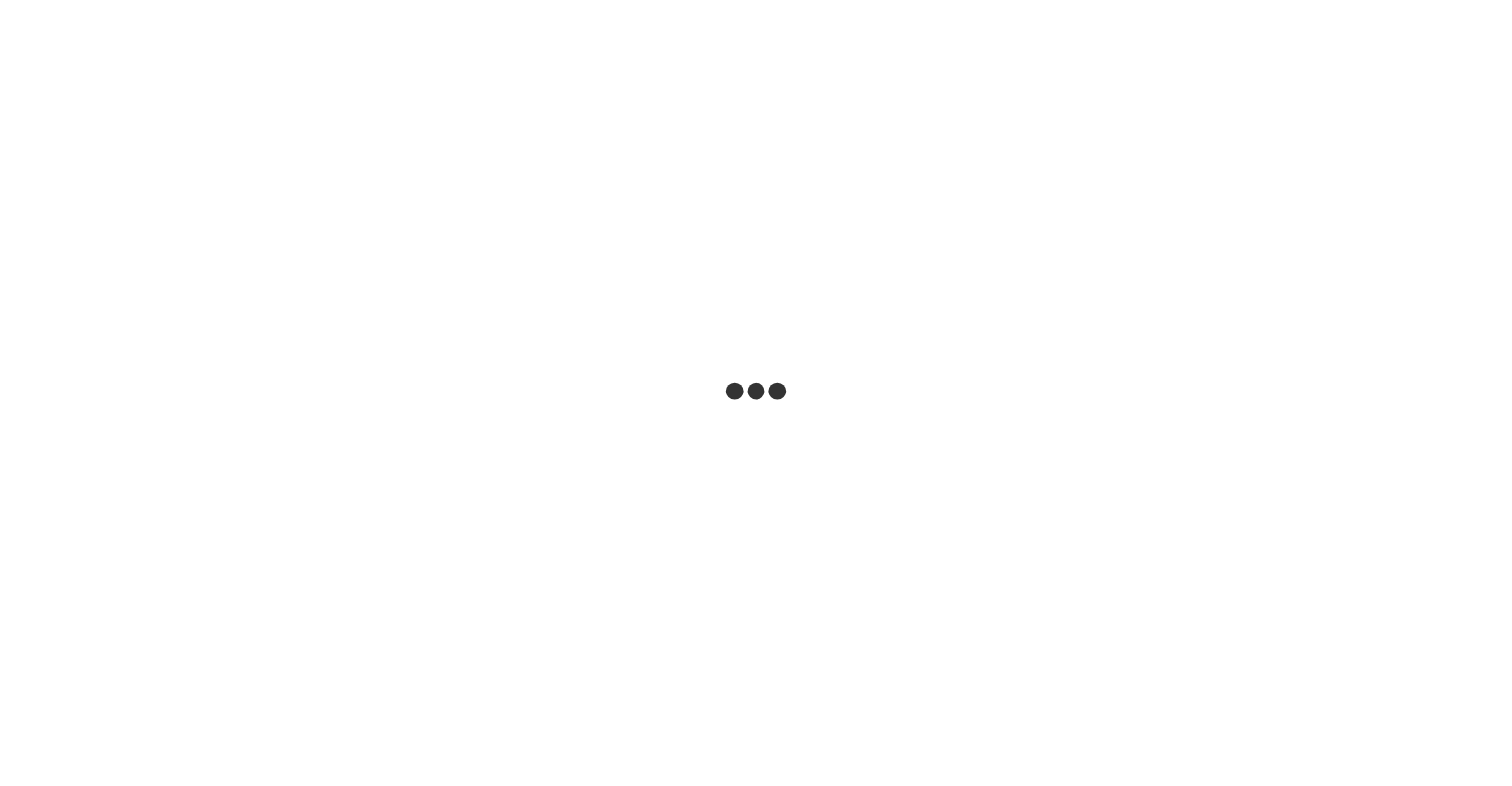 scroll, scrollTop: 0, scrollLeft: 0, axis: both 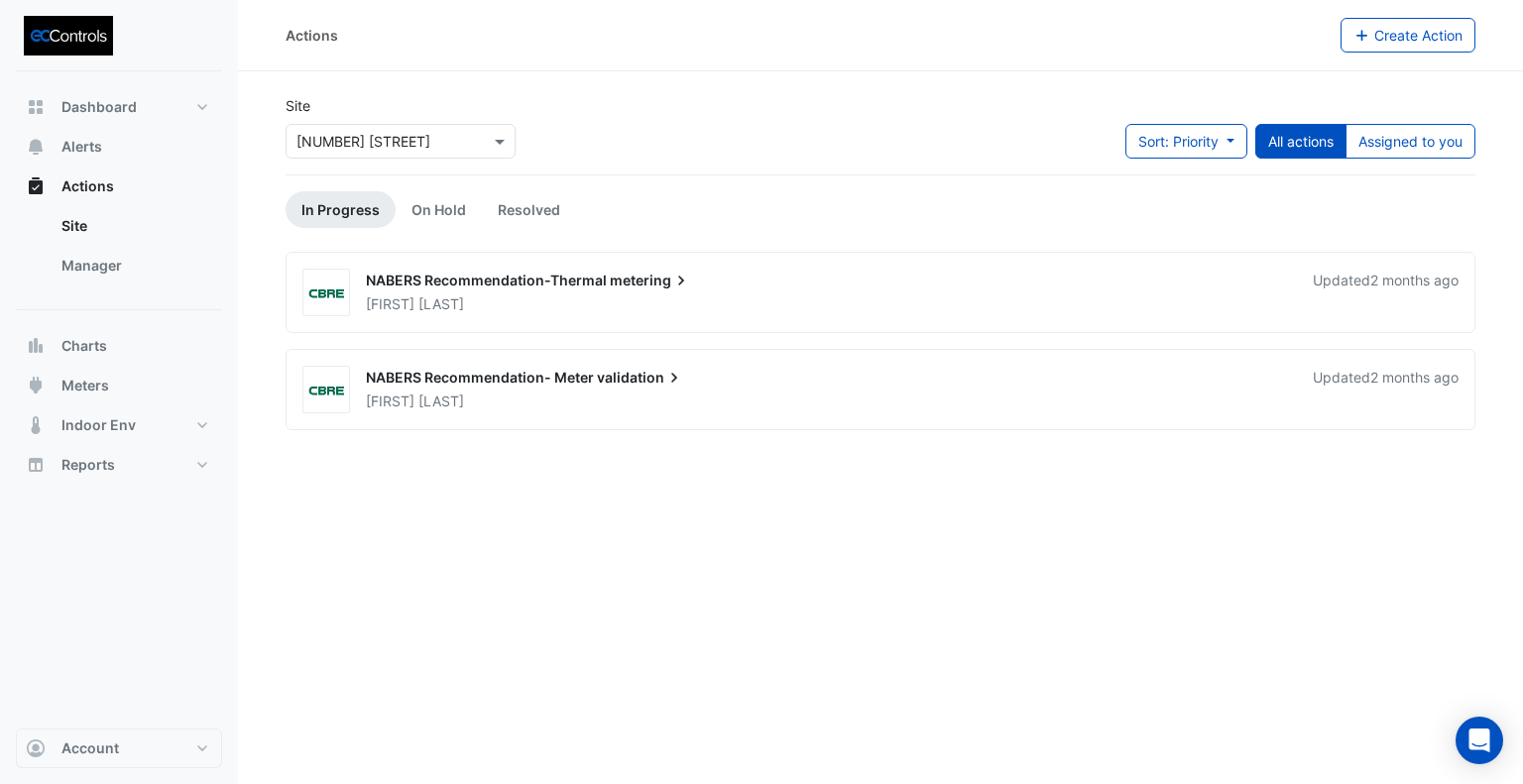 click on "Actions" 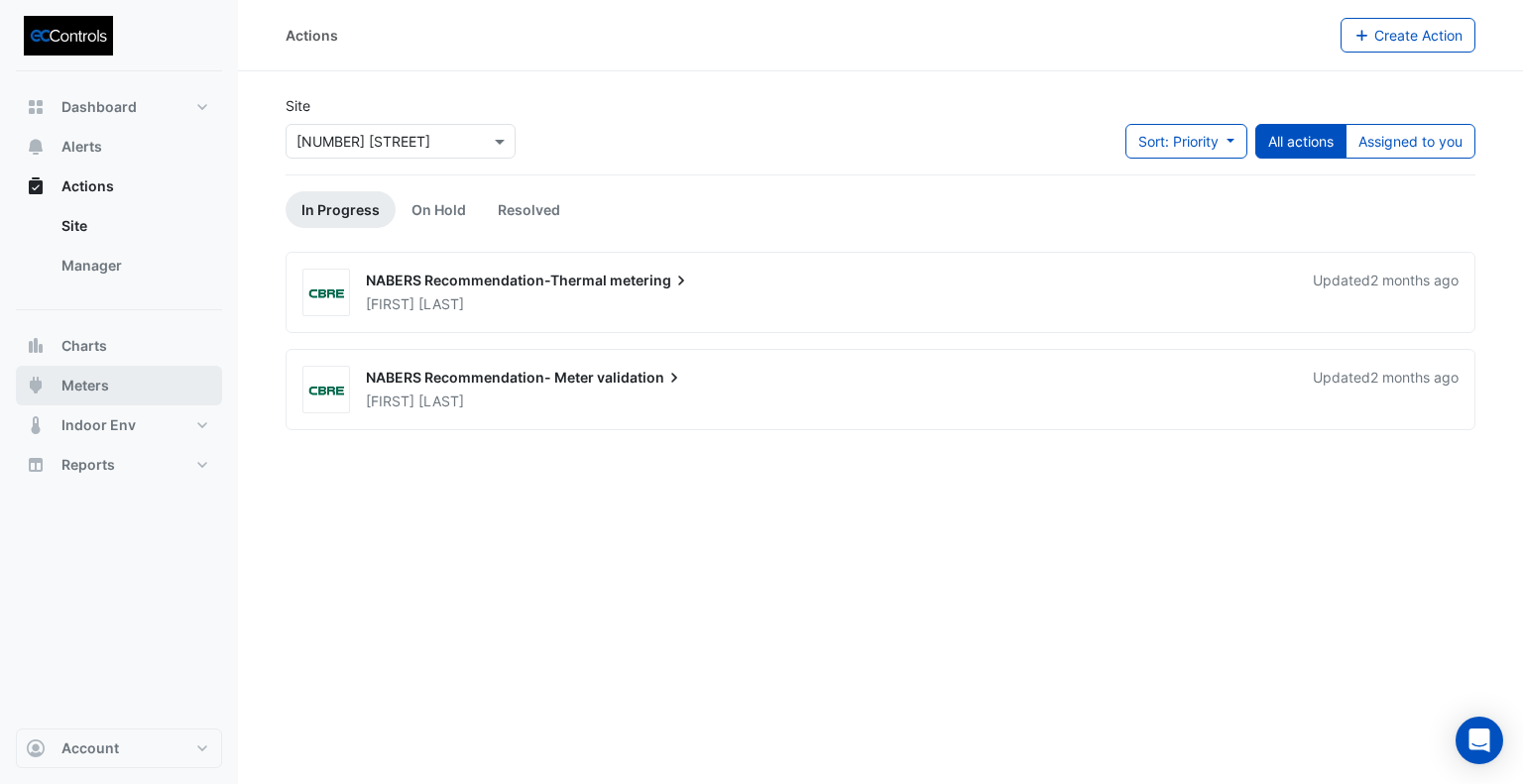 click on "Meters" at bounding box center [85, 386] 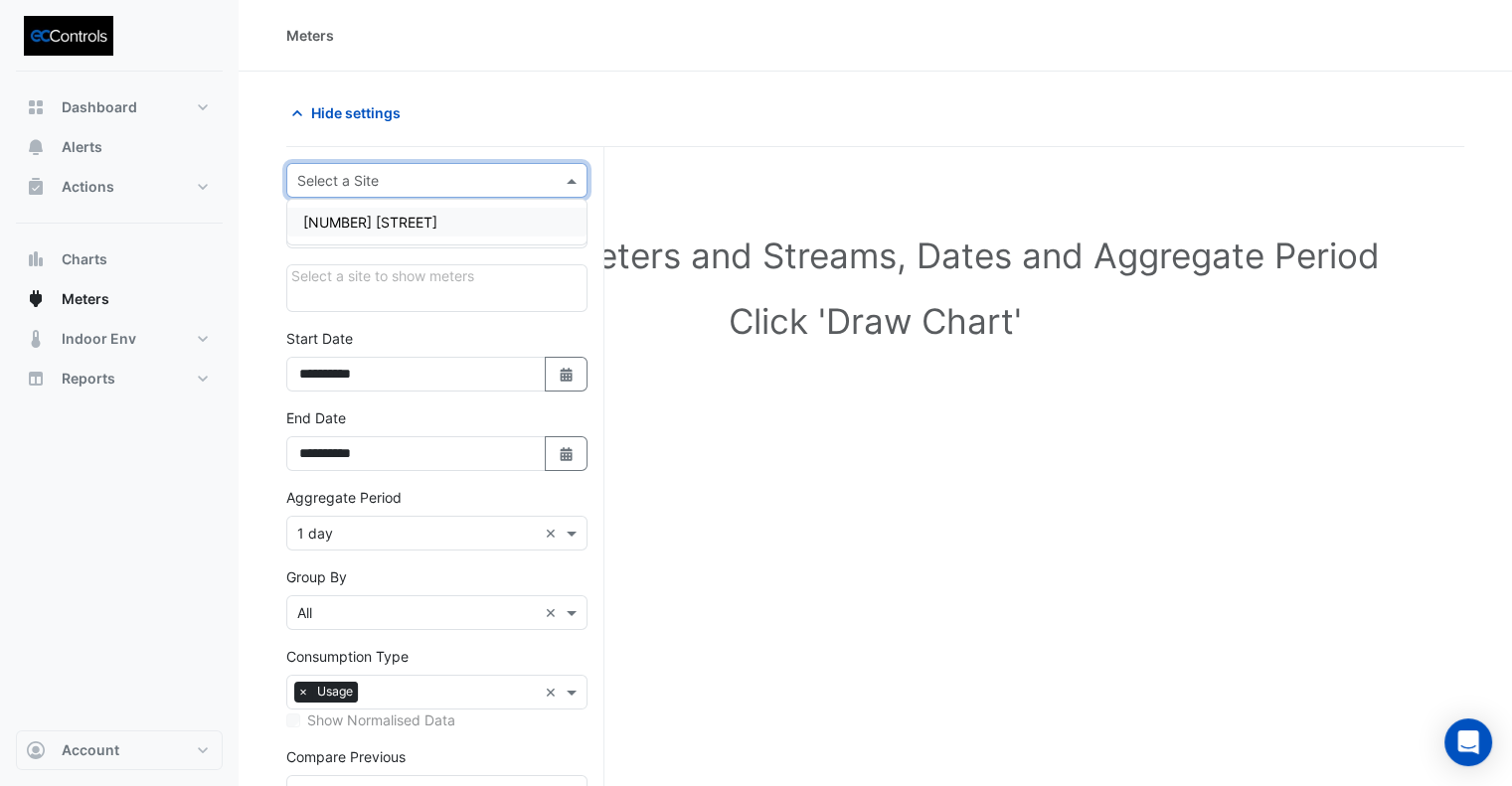 click at bounding box center (417, 181) 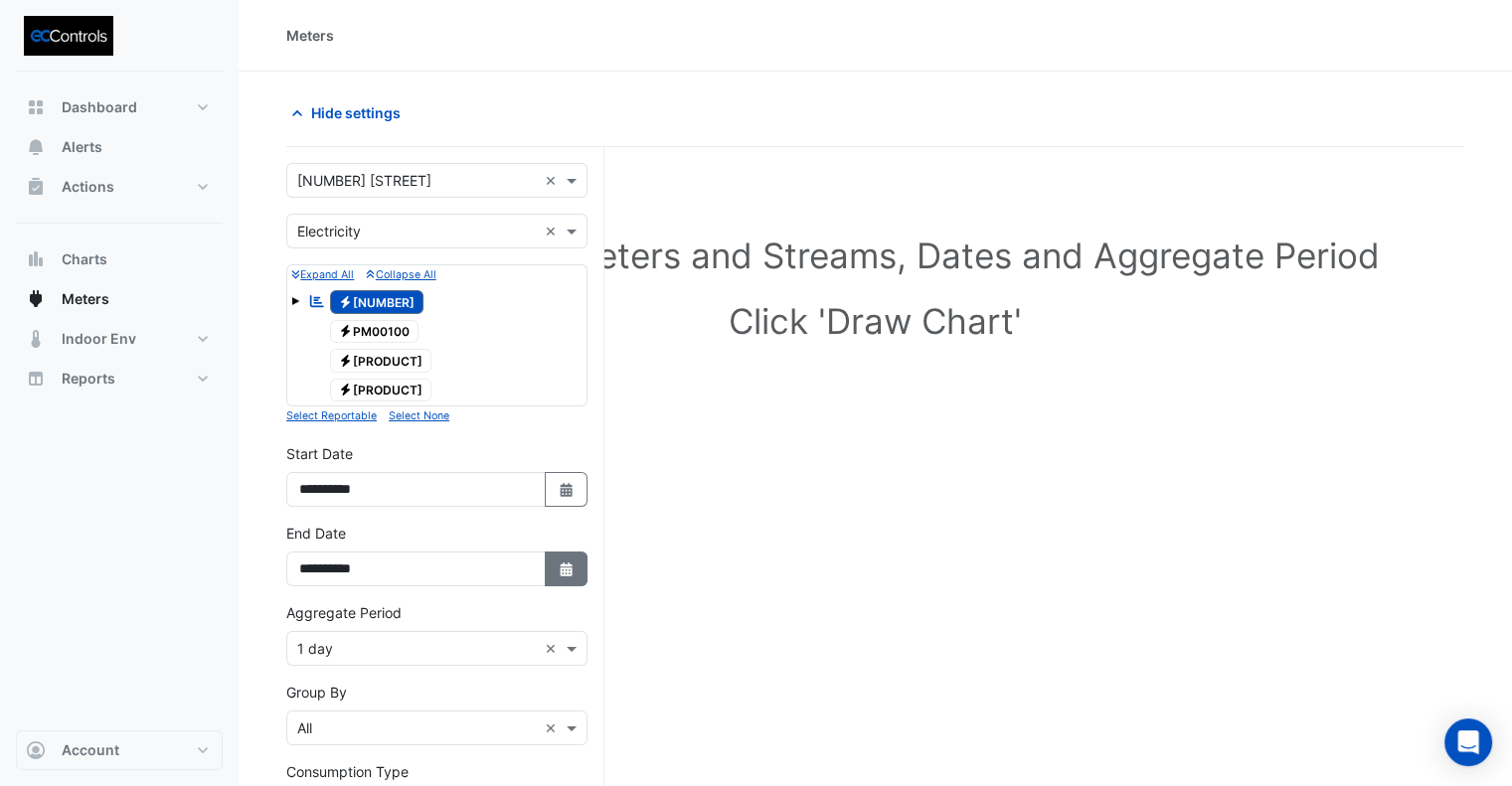 click on "Select Date" at bounding box center (567, 568) 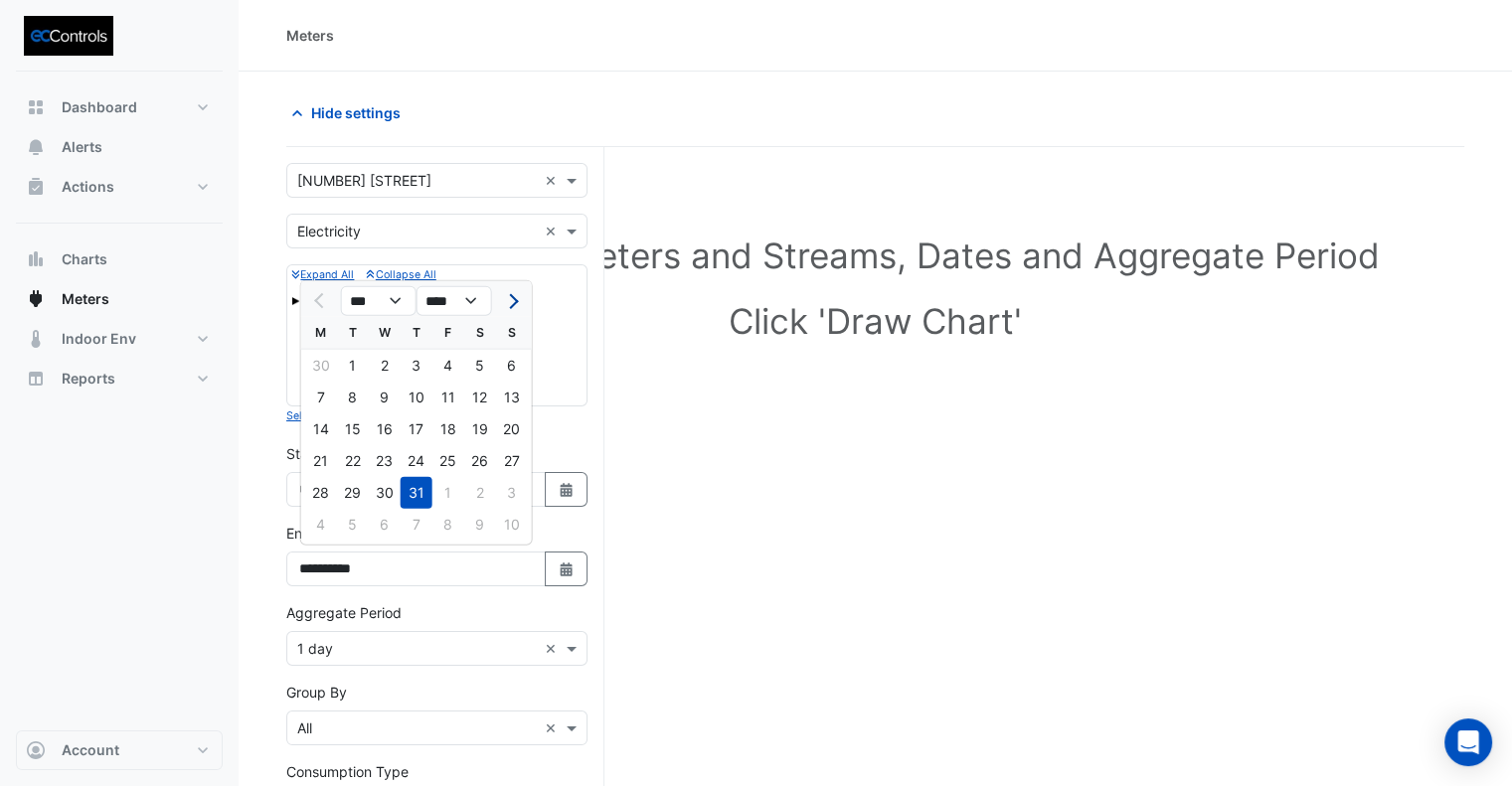 click 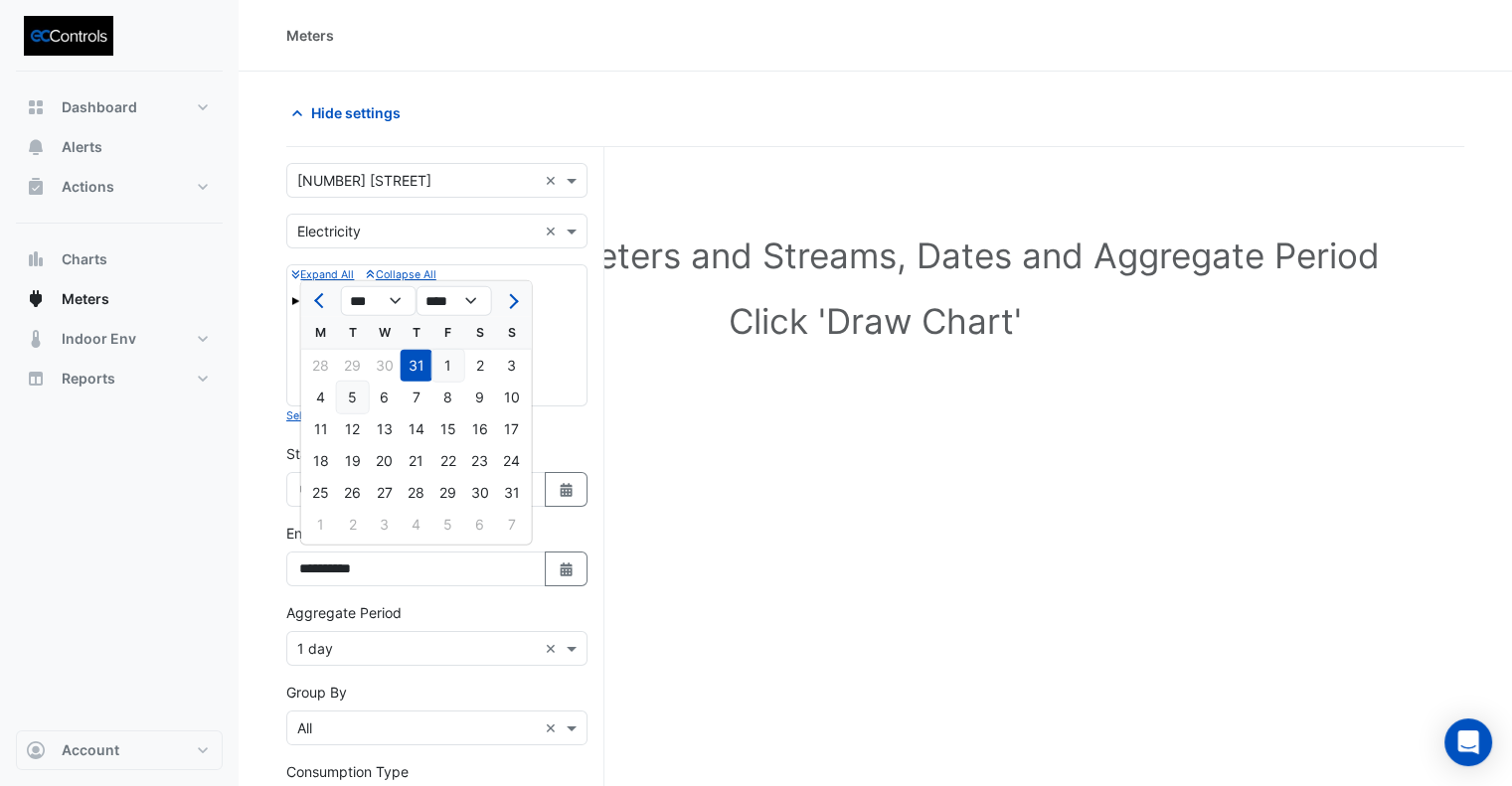 click on "5" 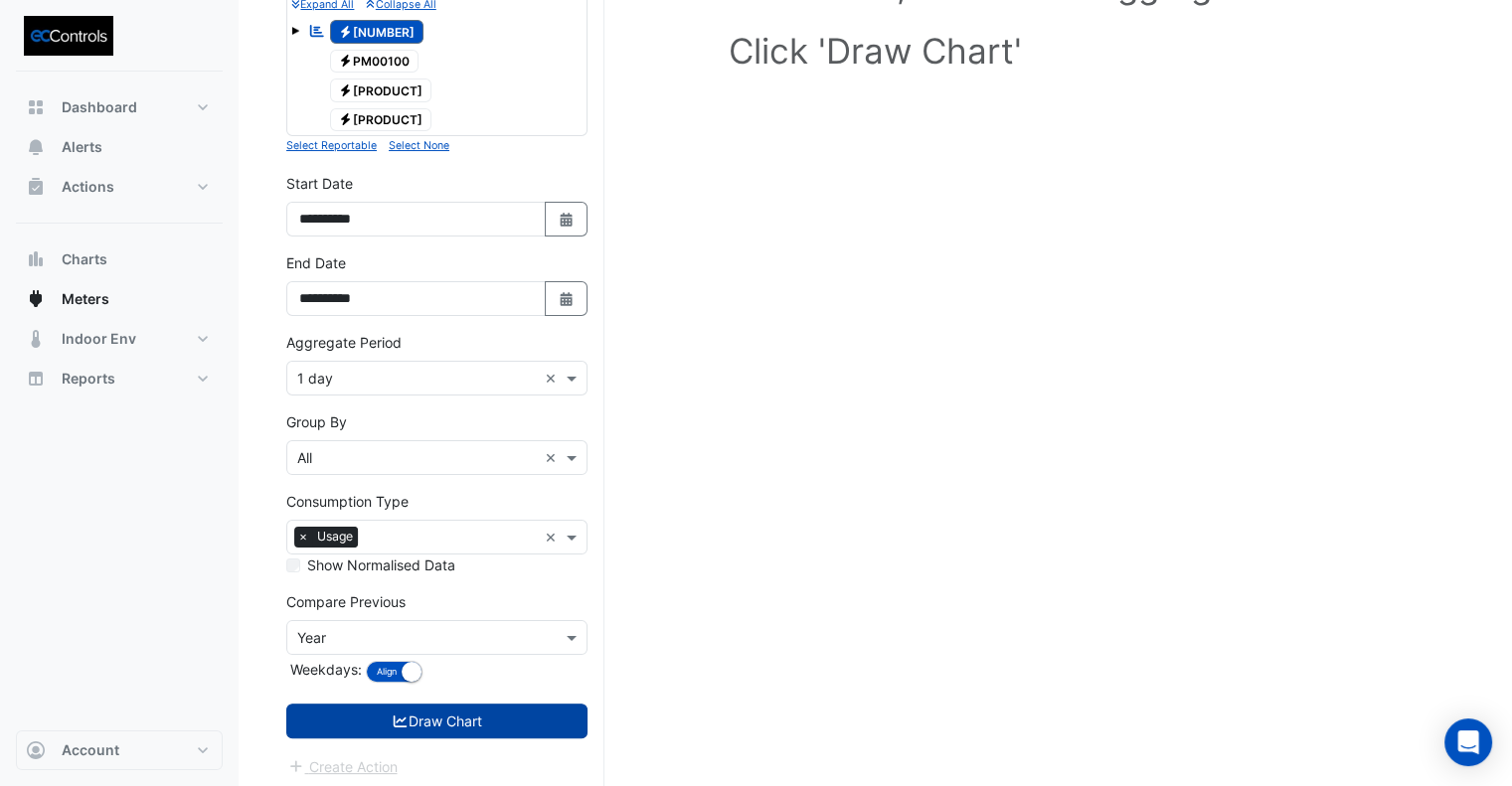 click on "Draw Chart" at bounding box center [436, 720] 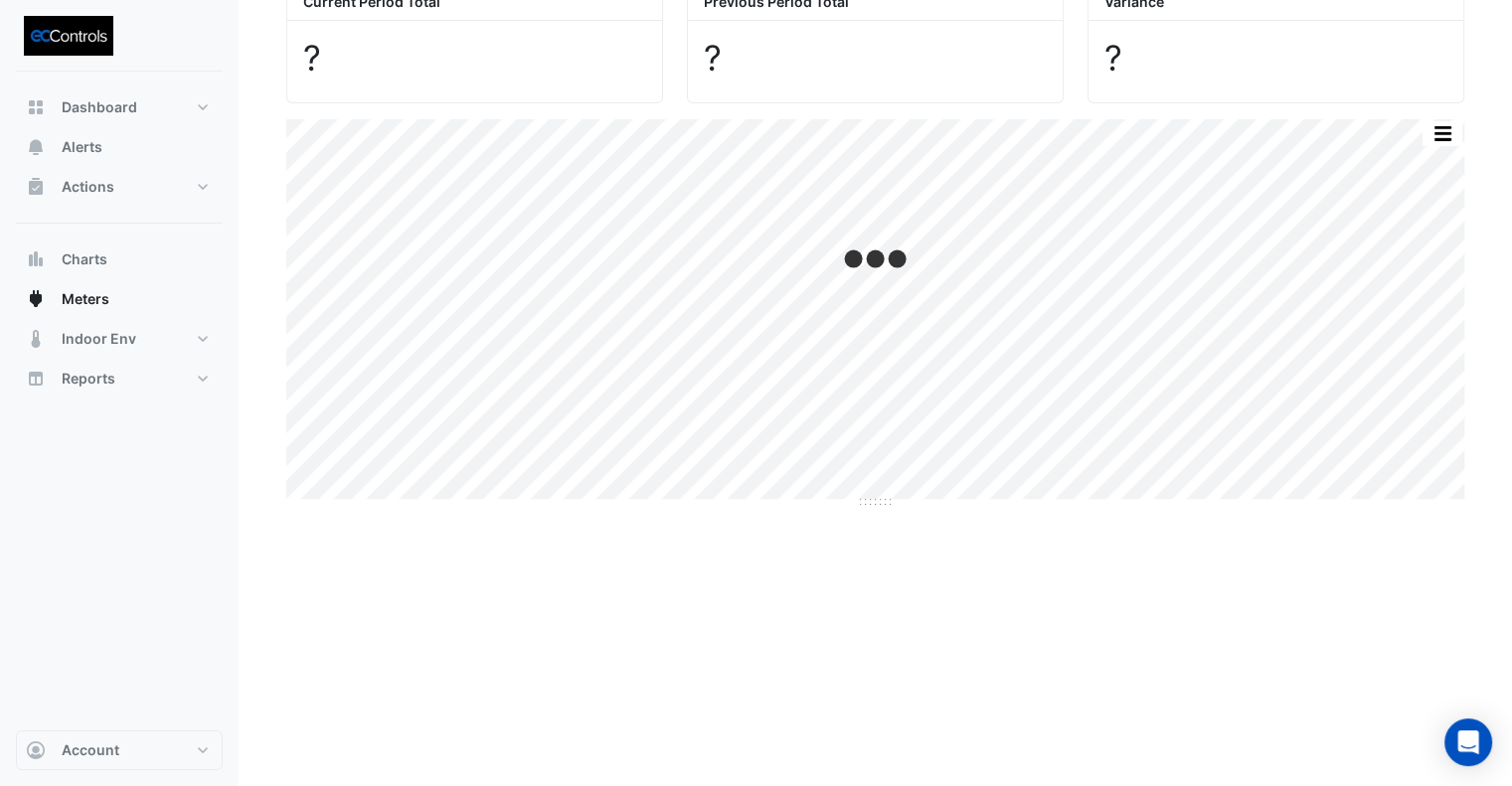 scroll, scrollTop: 0, scrollLeft: 0, axis: both 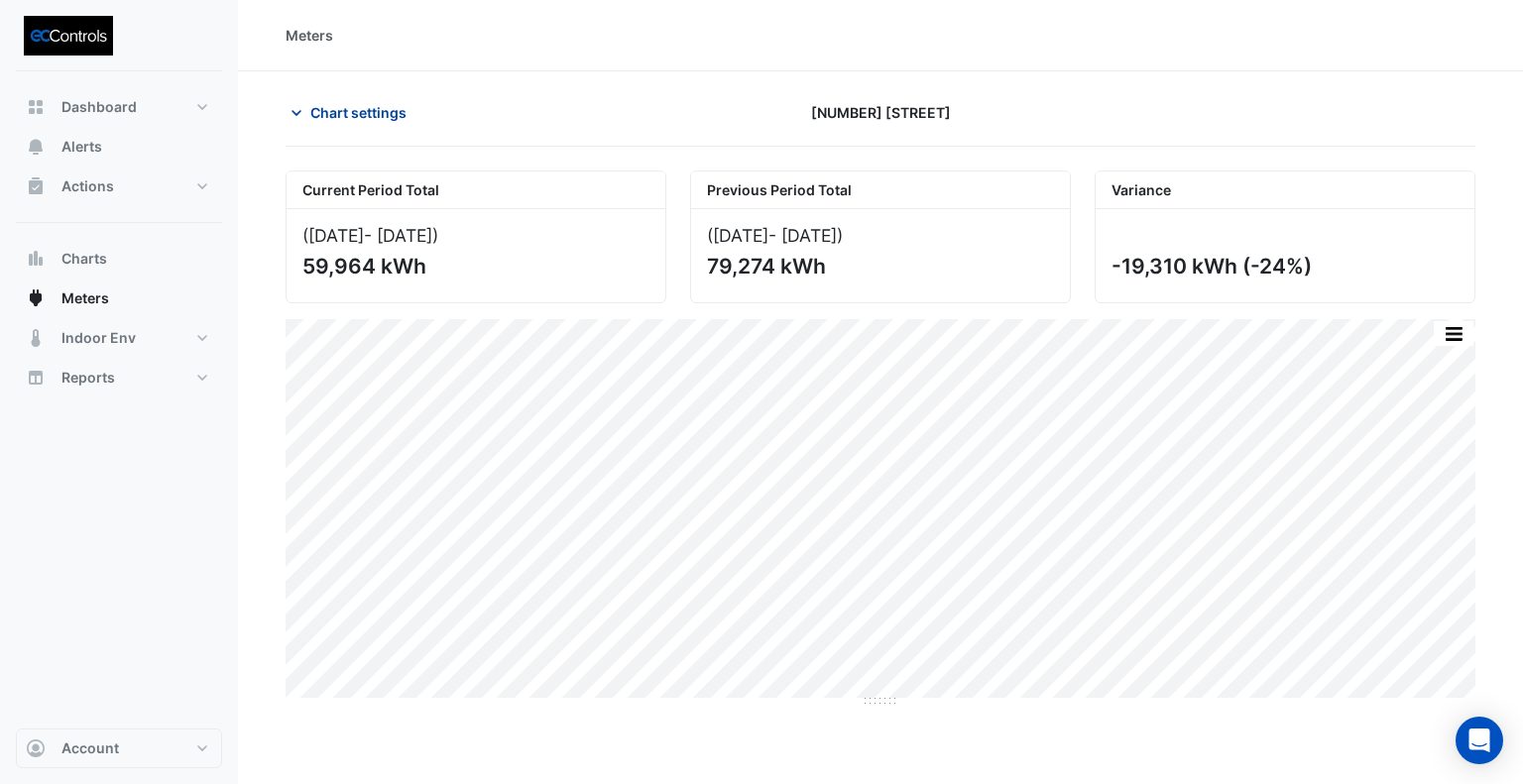 click on "Chart settings" 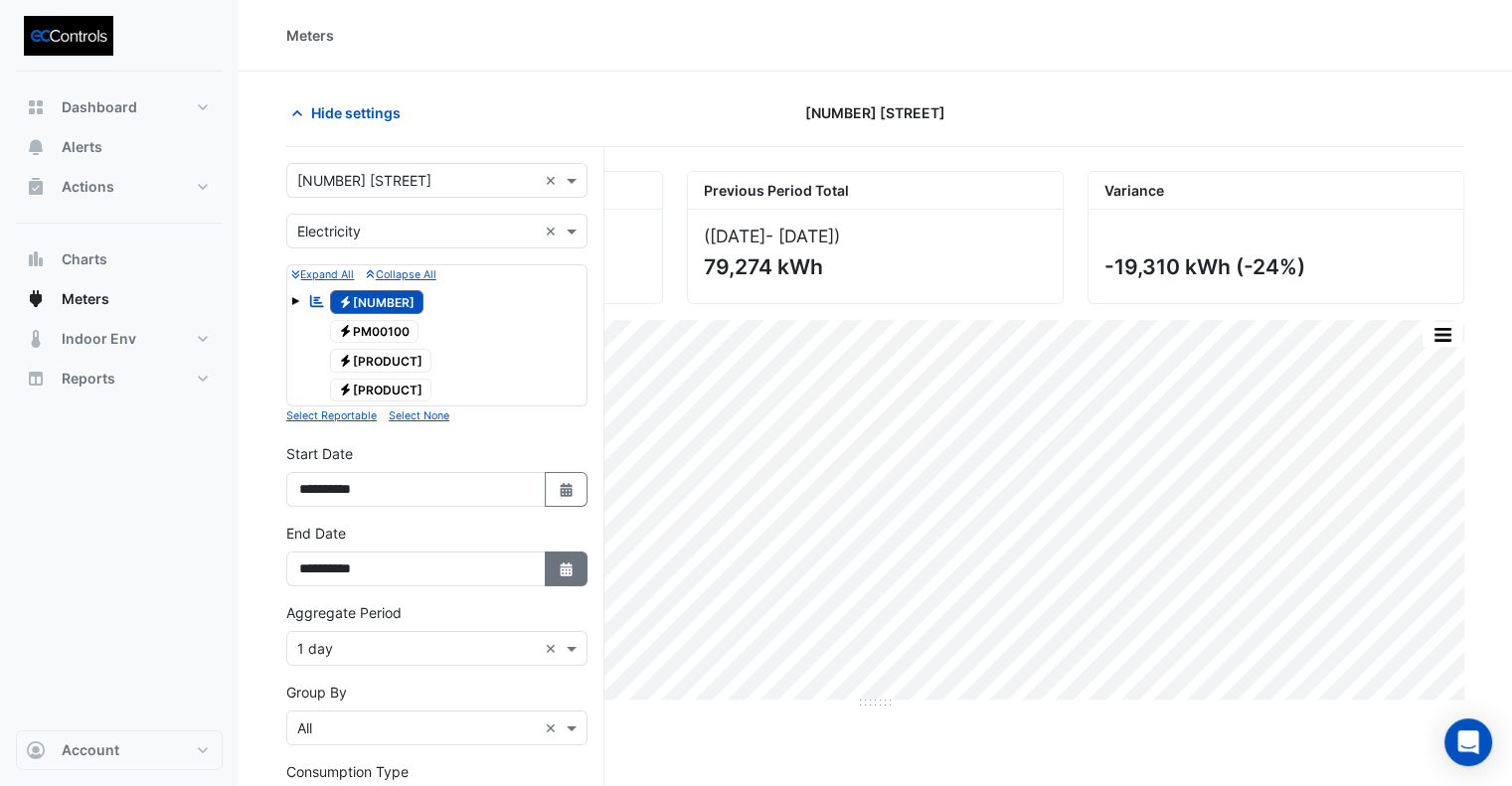click on "Select Date" 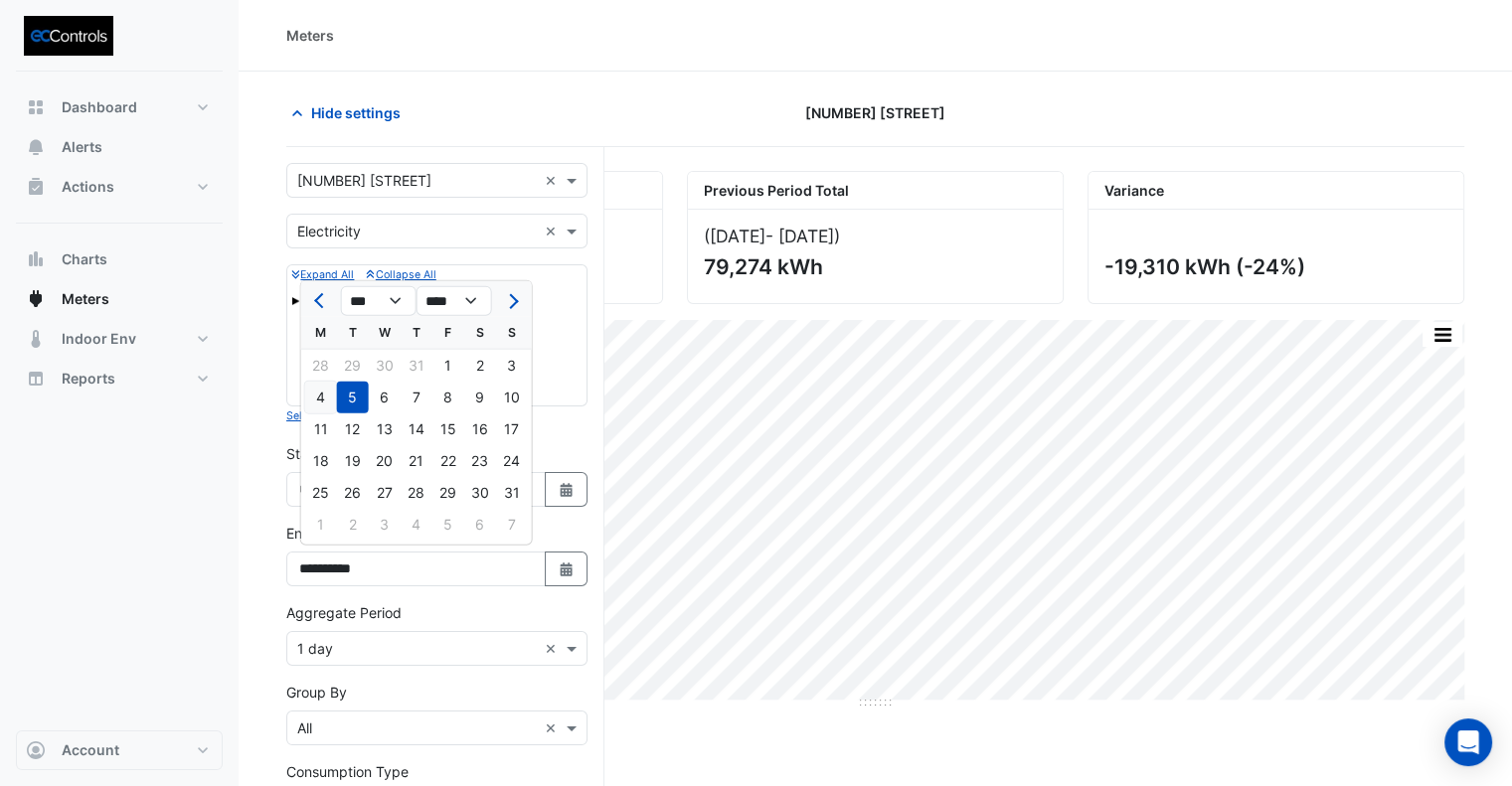 click on "4" 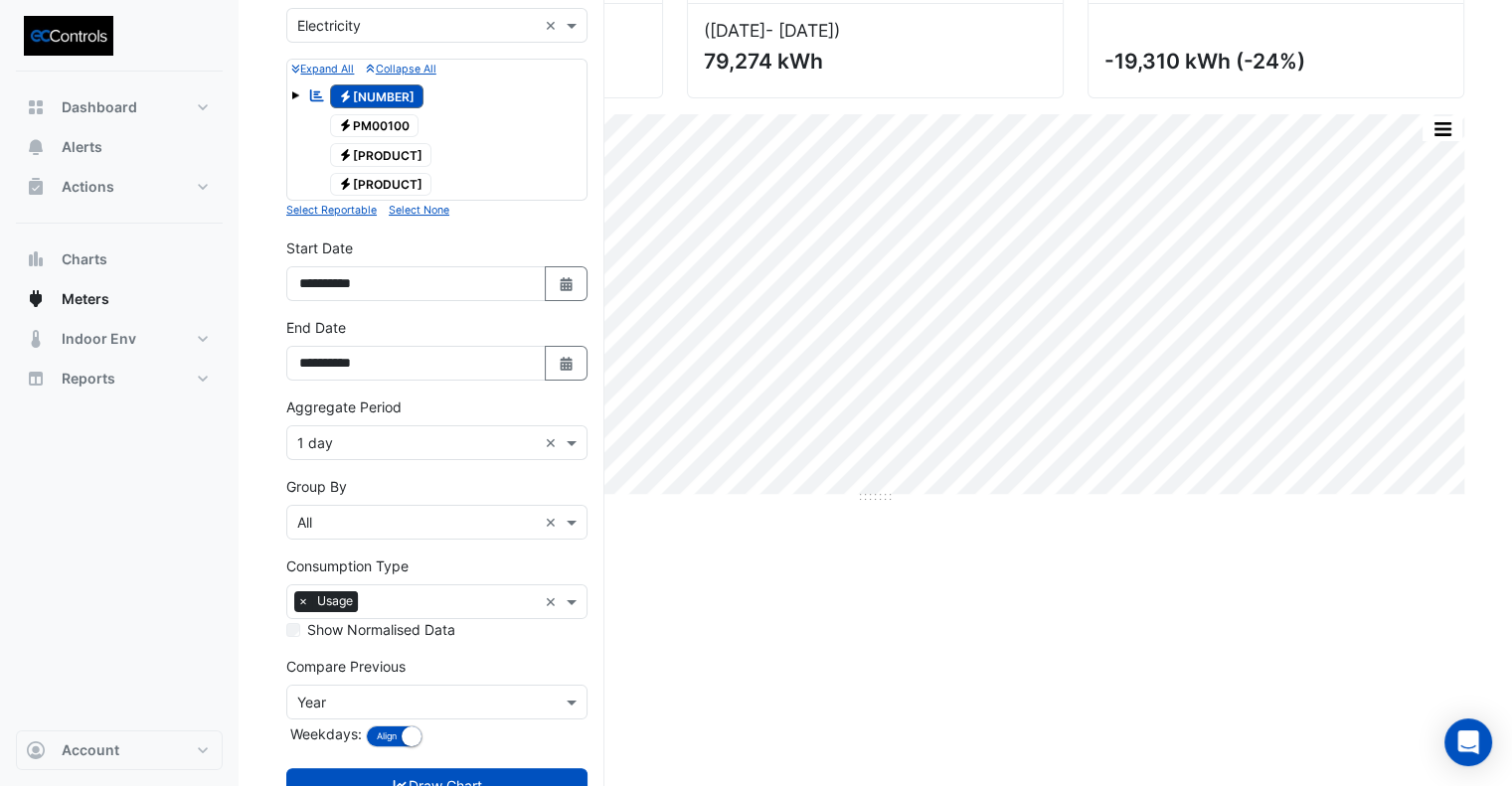 scroll, scrollTop: 249, scrollLeft: 0, axis: vertical 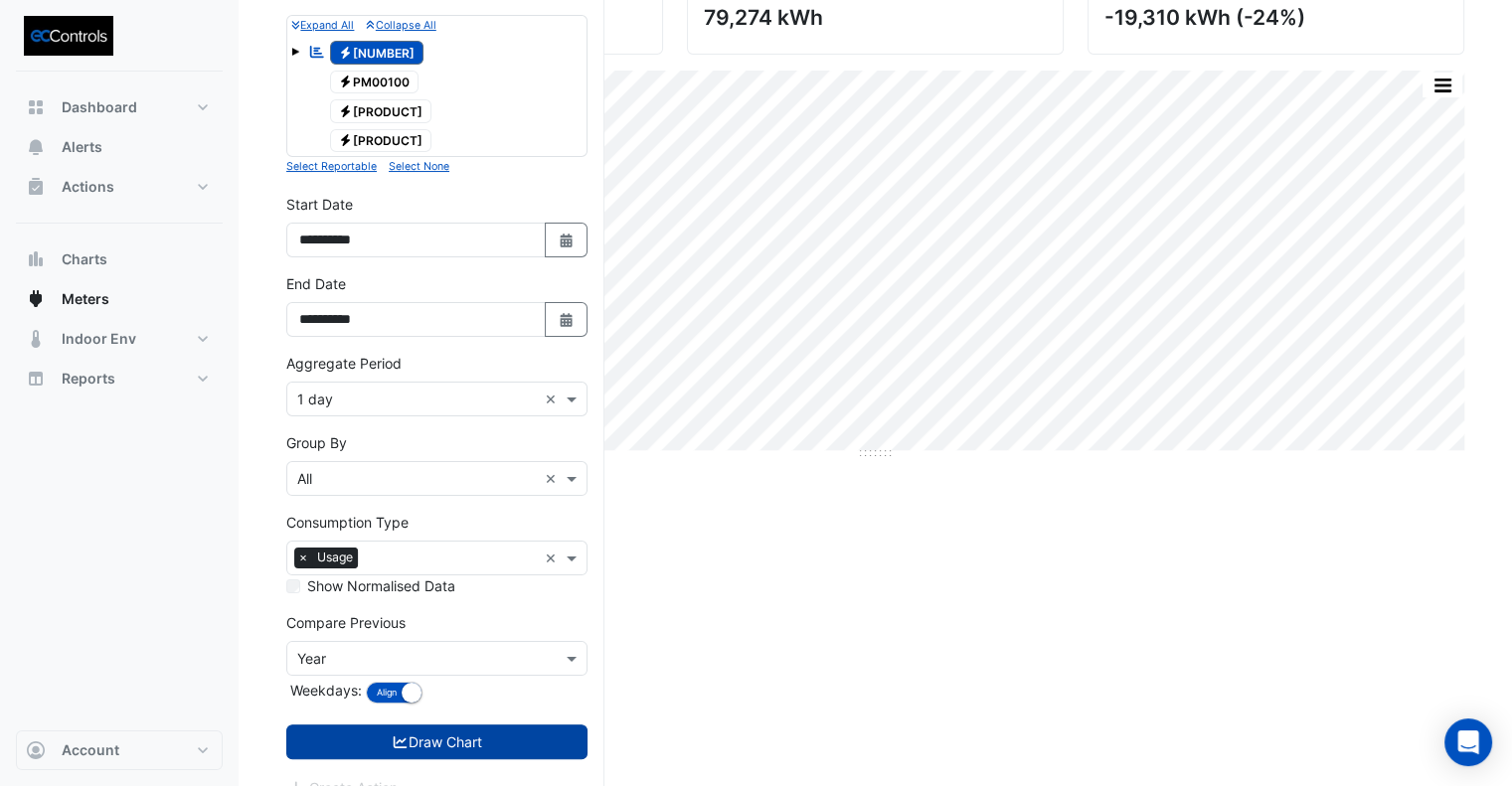 click on "Draw Chart" at bounding box center [436, 741] 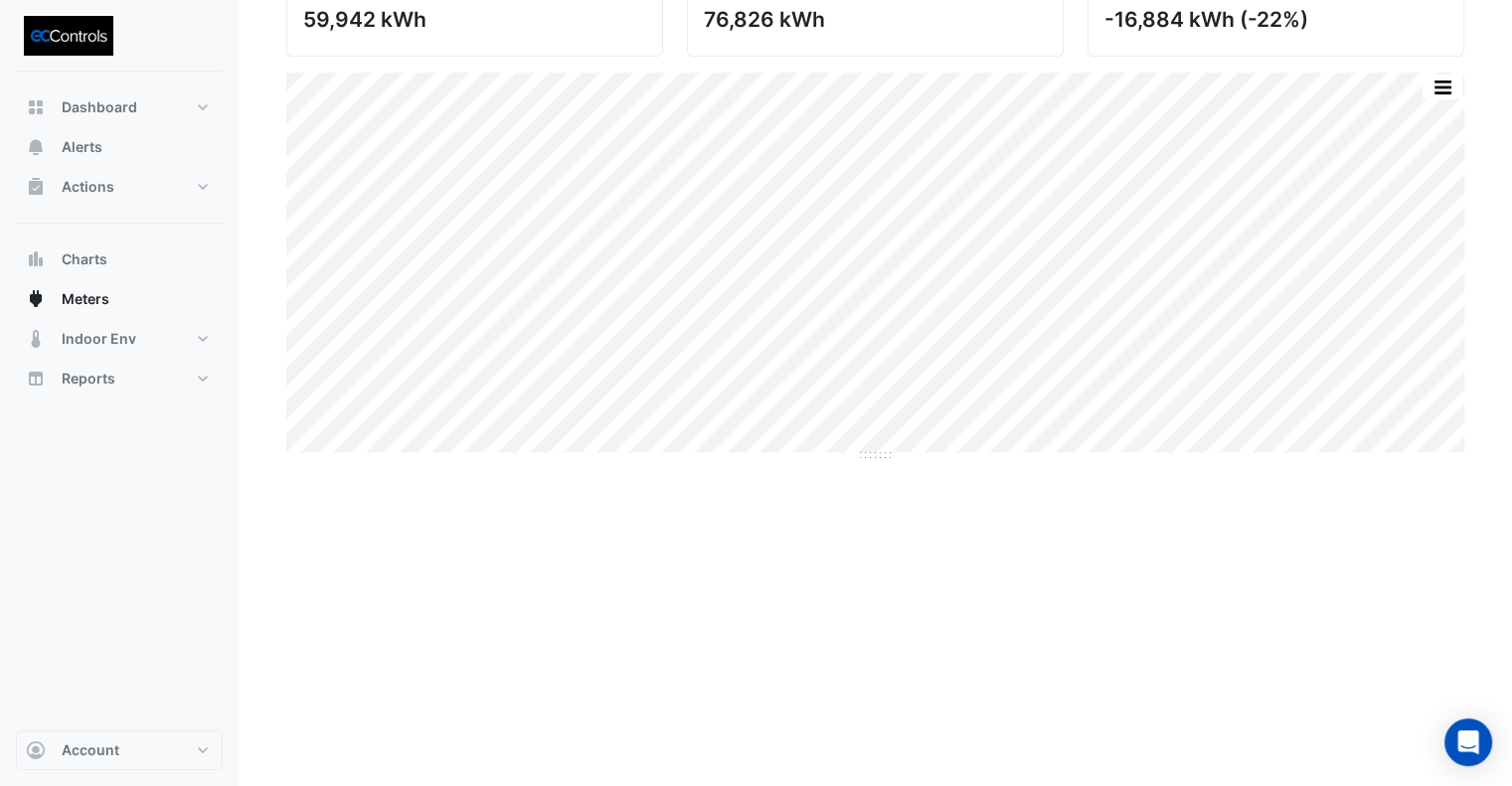 scroll, scrollTop: 0, scrollLeft: 0, axis: both 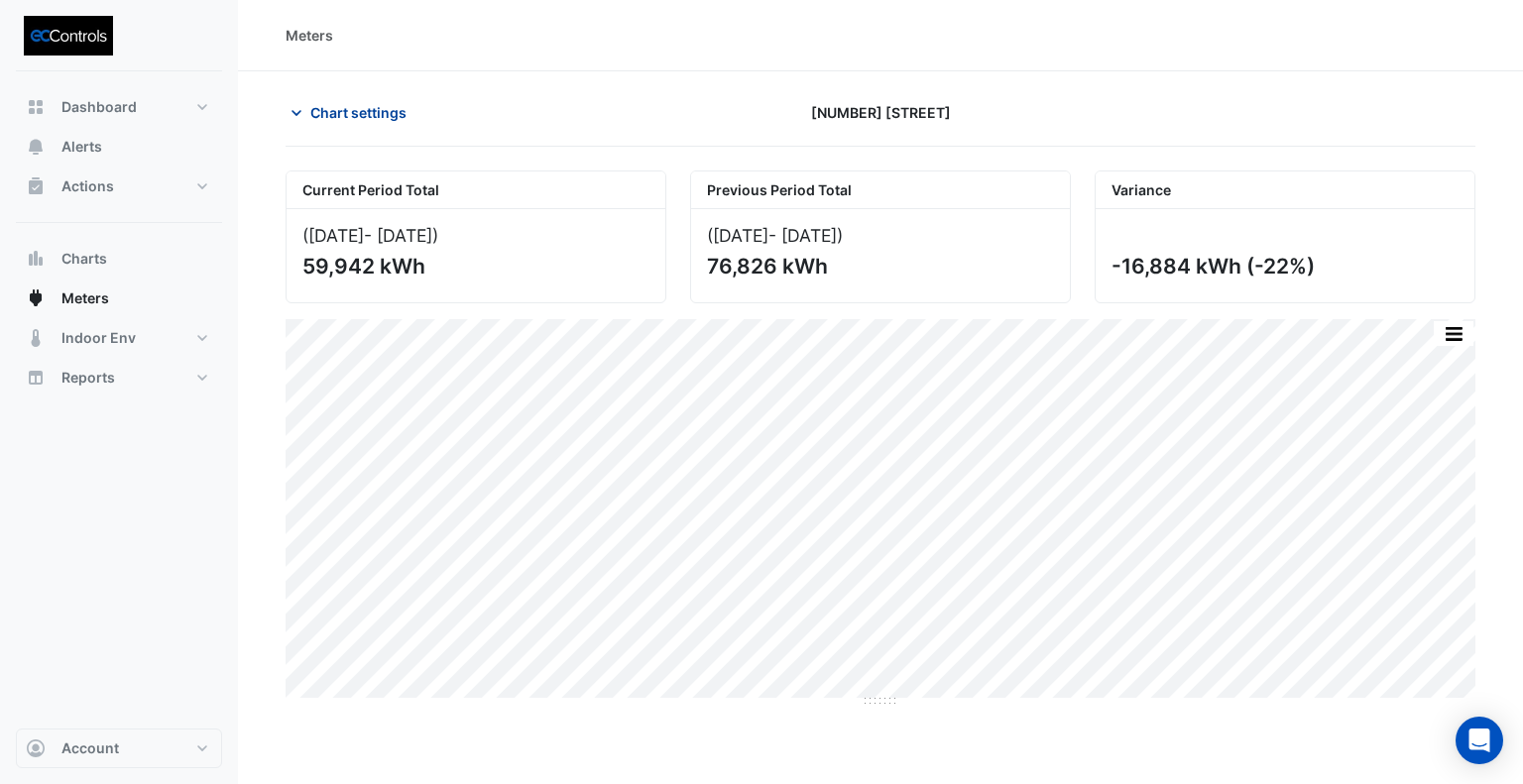 click on "Chart settings" 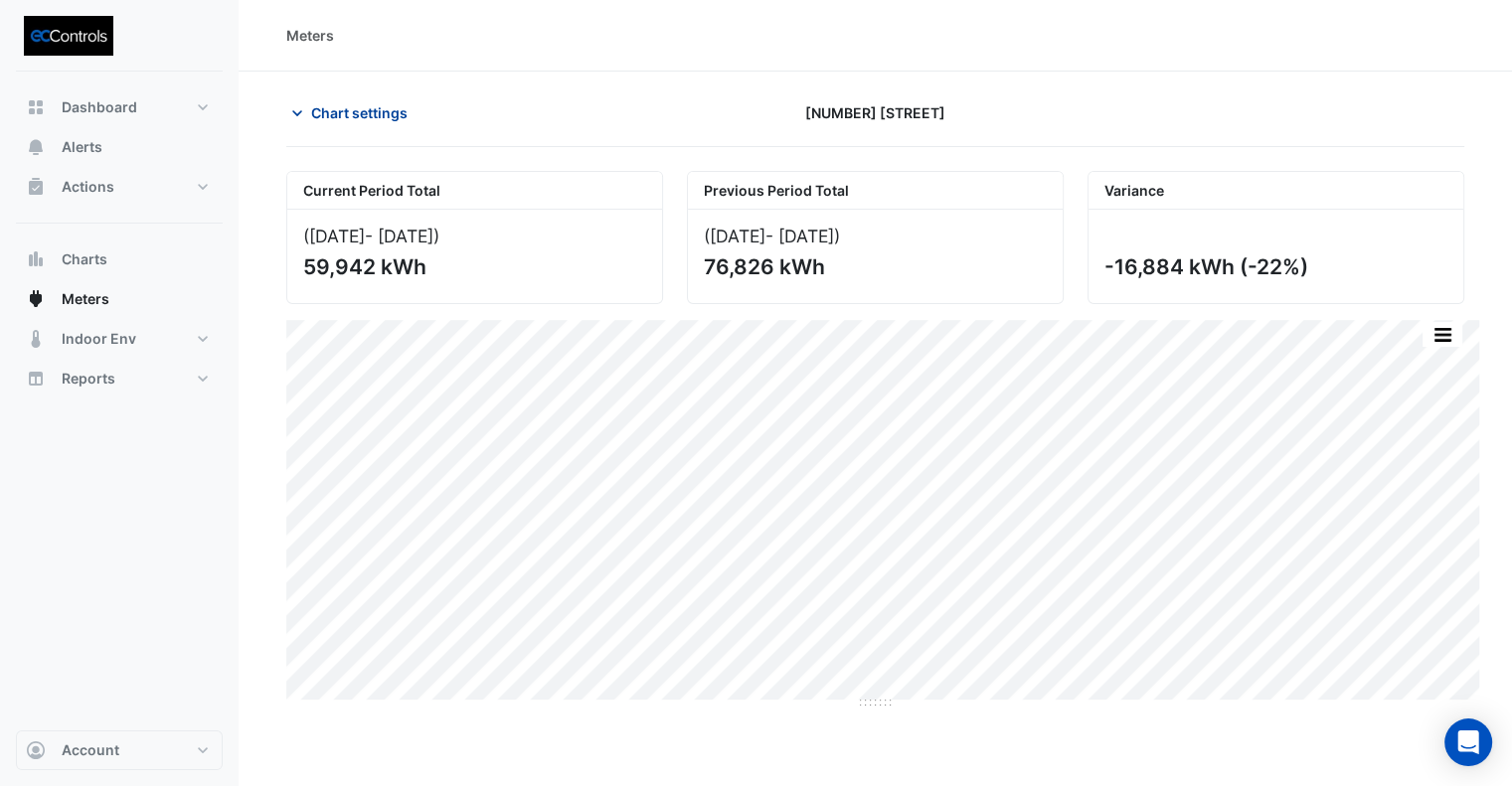 click on "Chart settings" 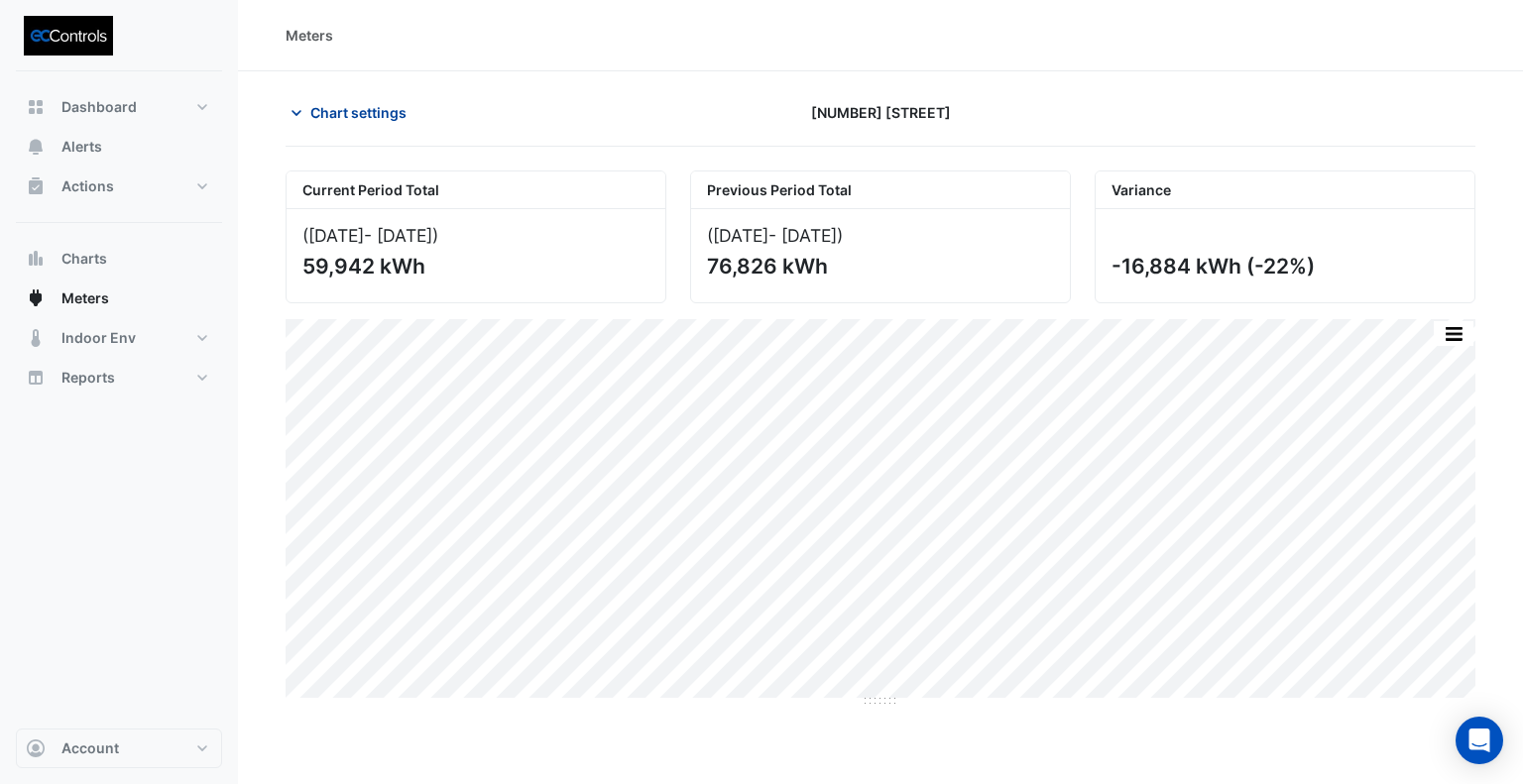 click on "Chart settings" 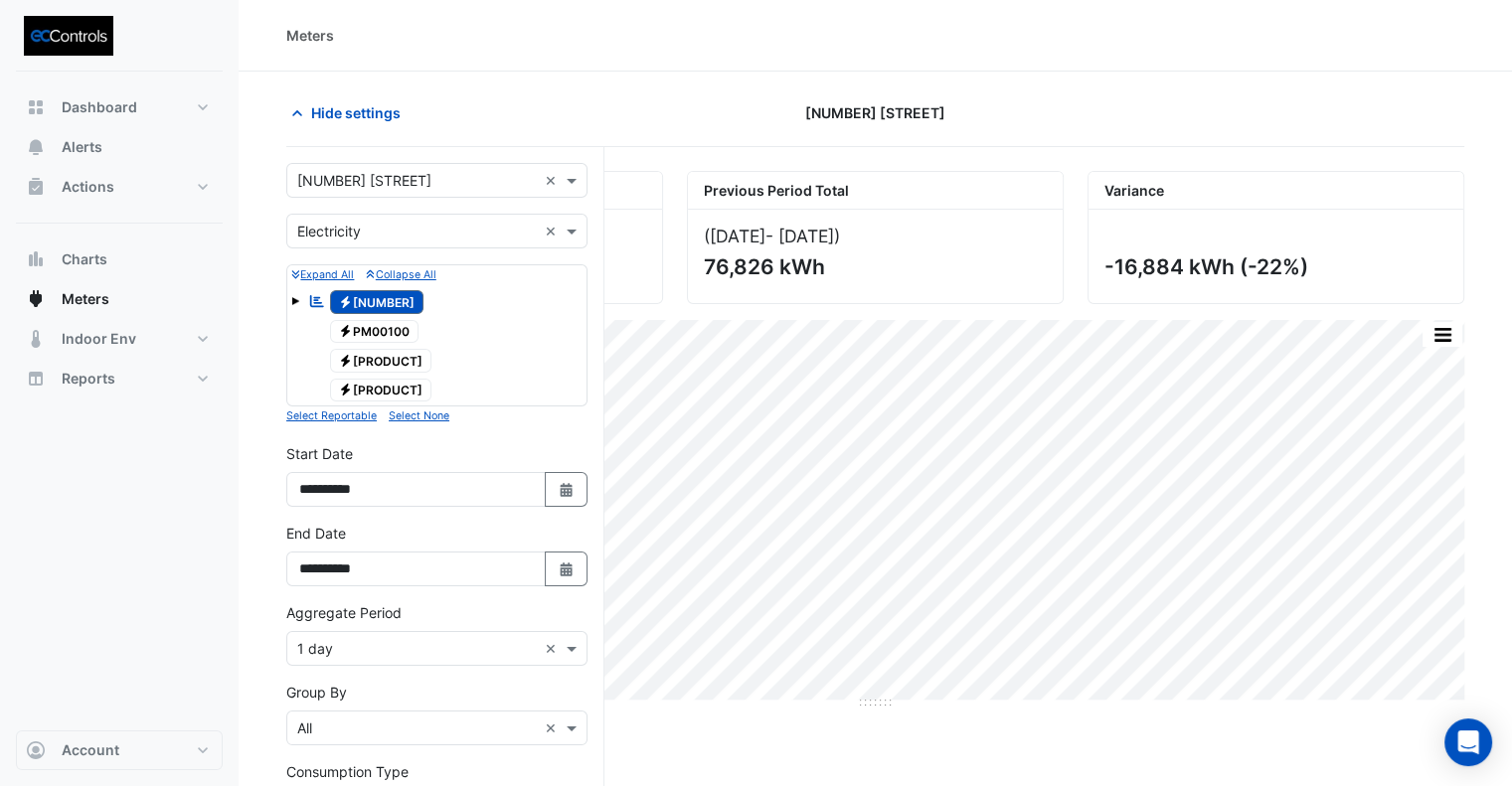 click at bounding box center [417, 232] 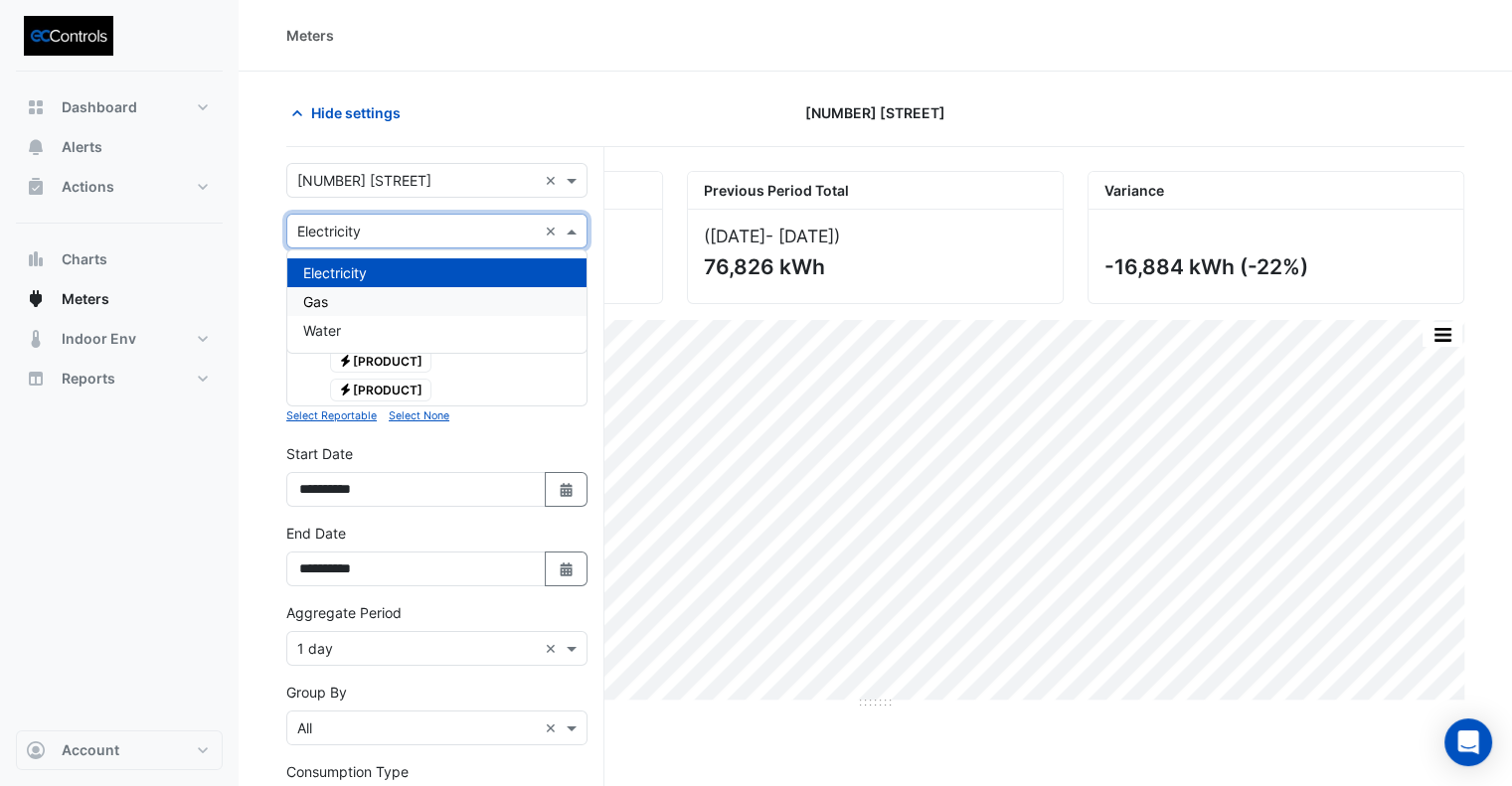 click on "Gas" at bounding box center (436, 301) 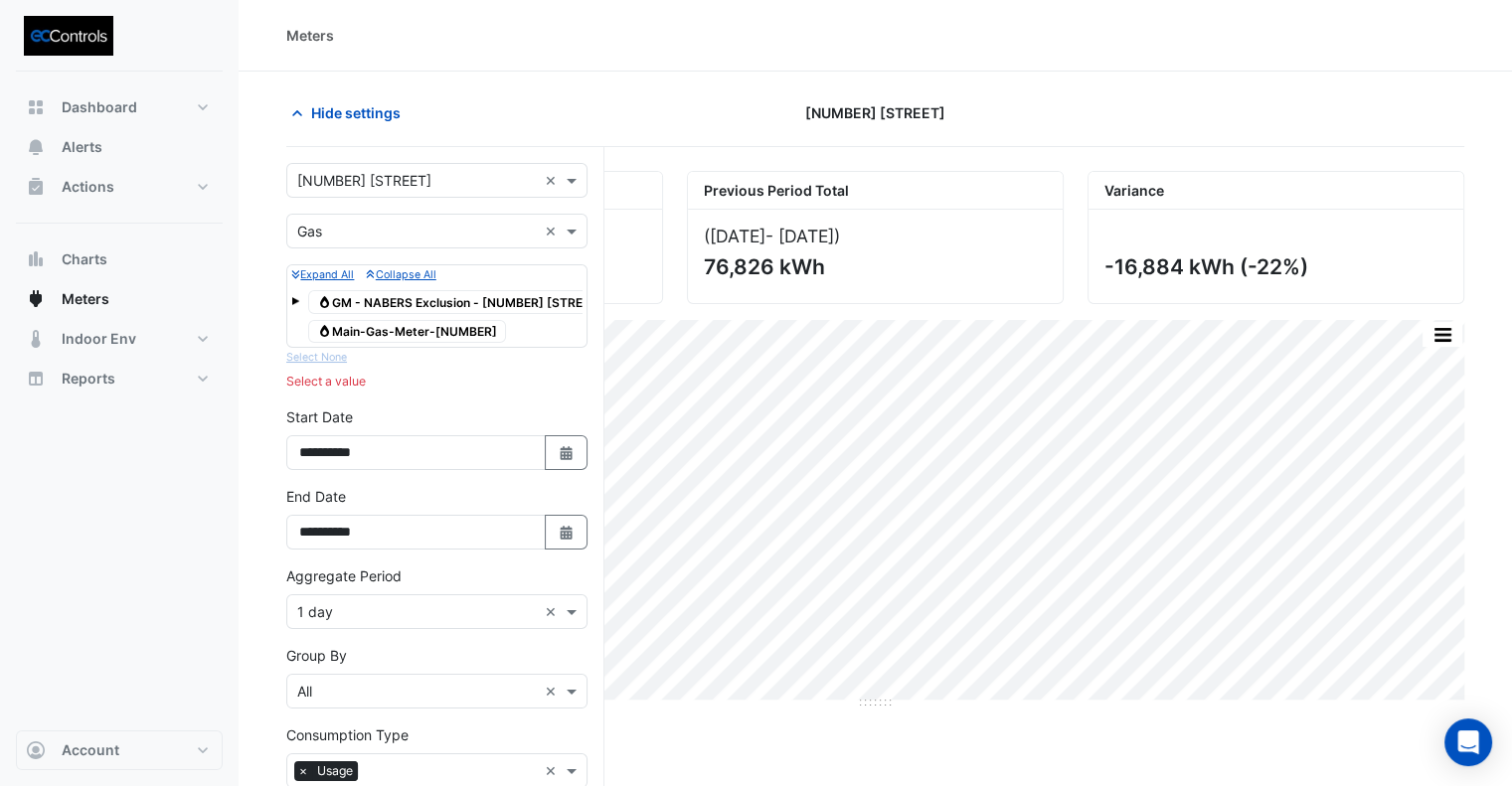 click on "Gas
Main-Gas-Meter-[NUMBER]" at bounding box center (407, 332) 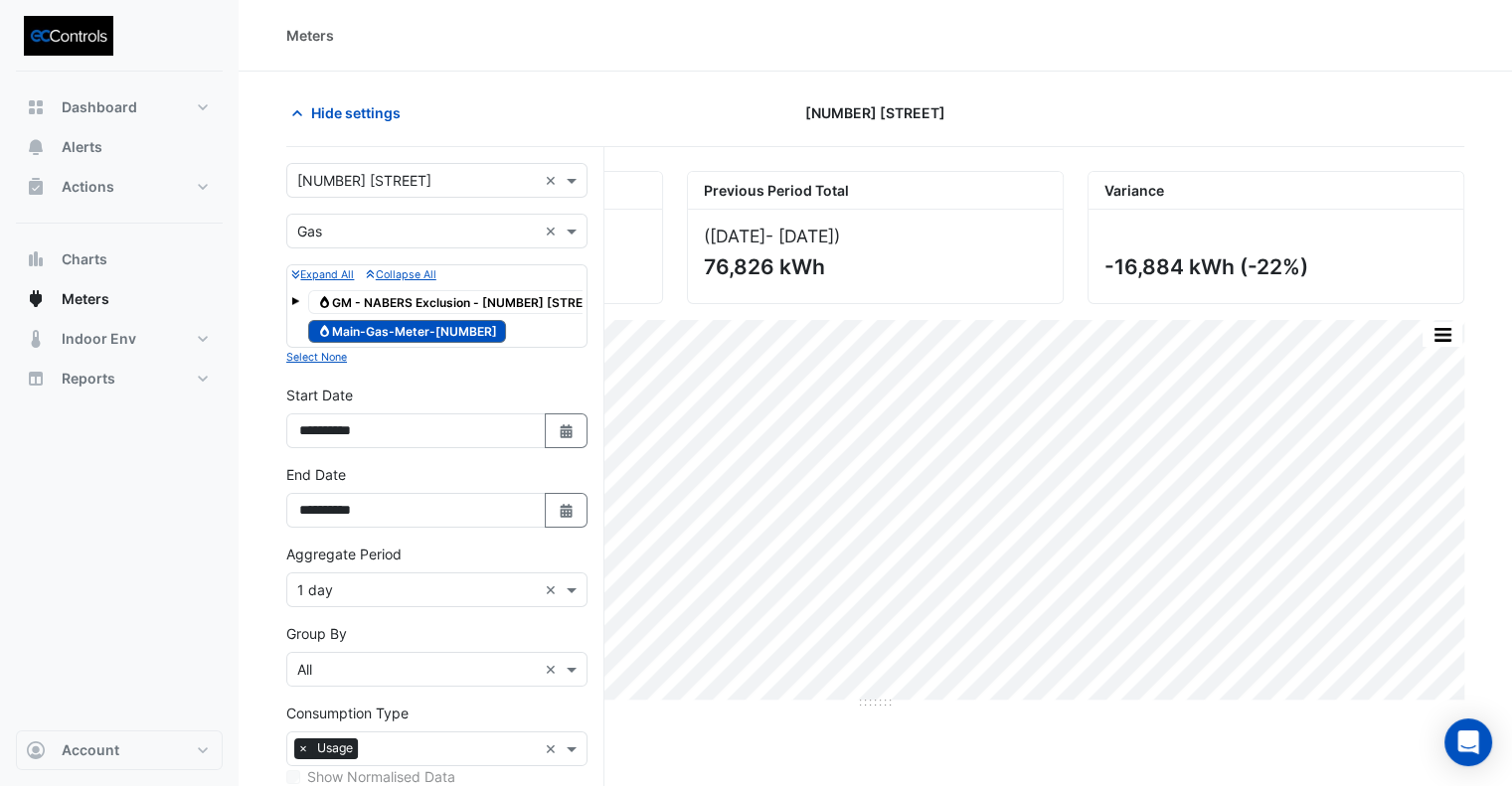 scroll, scrollTop: 215, scrollLeft: 0, axis: vertical 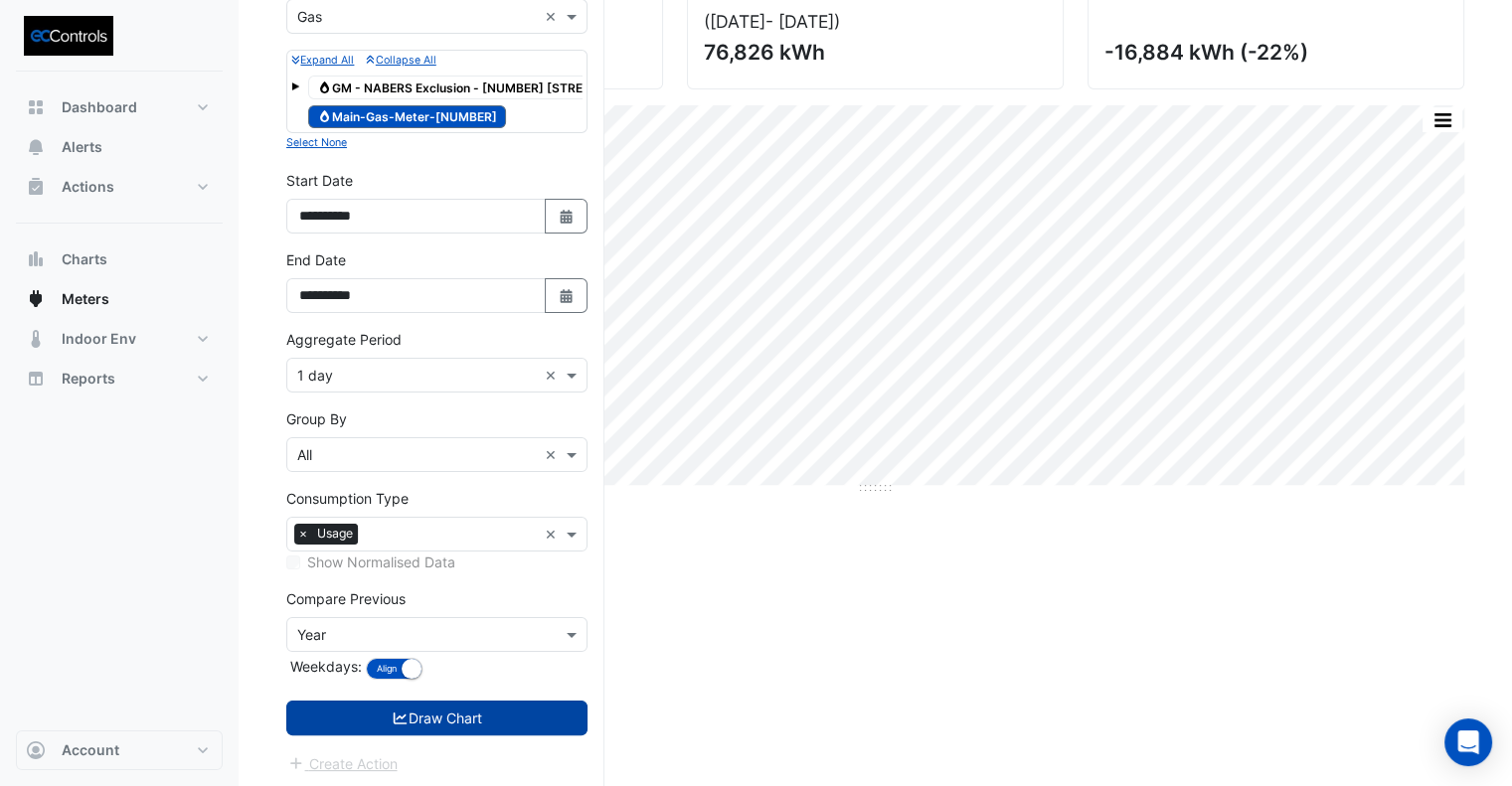 click on "Draw Chart" at bounding box center [436, 717] 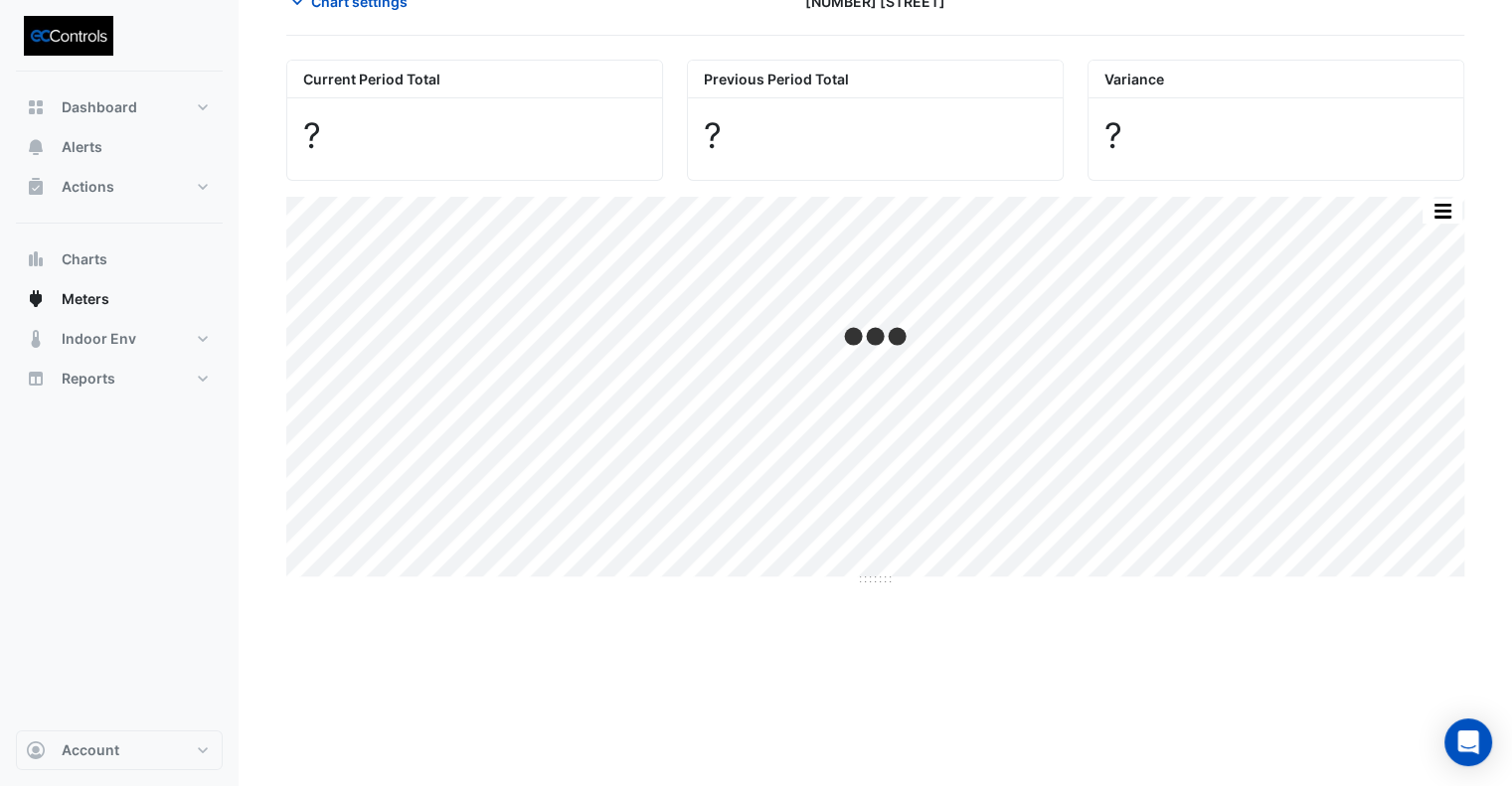 scroll, scrollTop: 0, scrollLeft: 0, axis: both 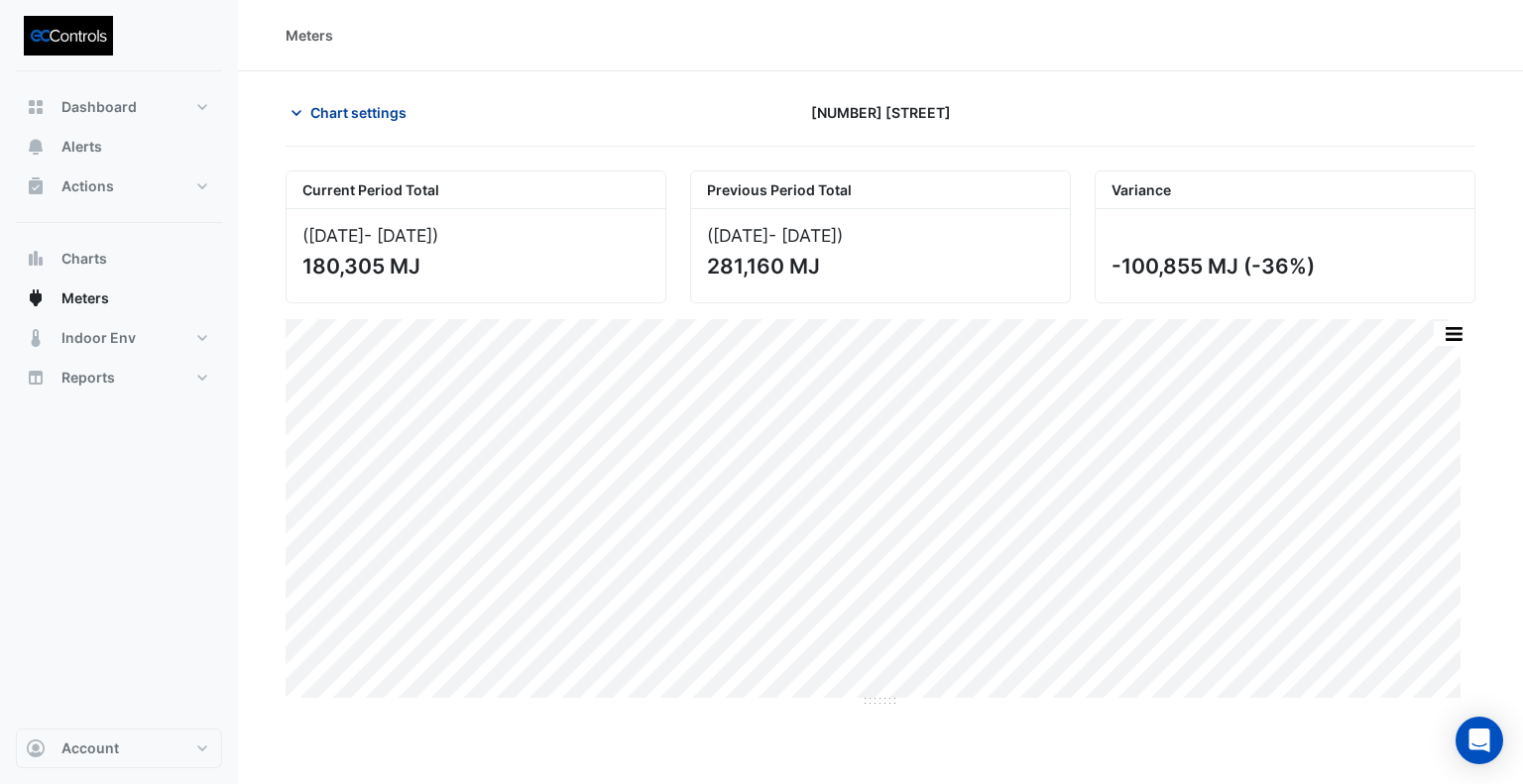 click on "Chart settings" 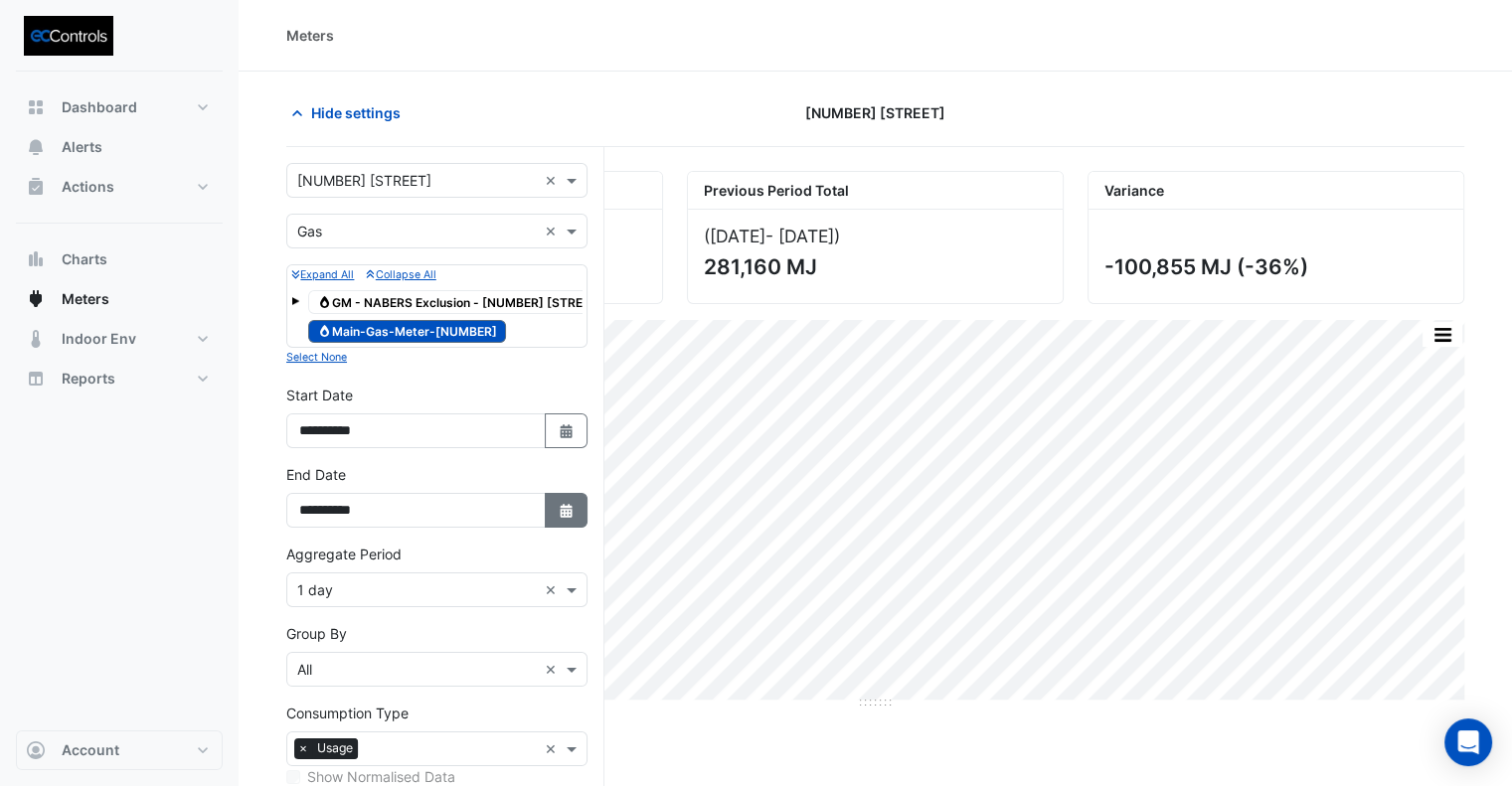 click on "Select Date" at bounding box center [567, 510] 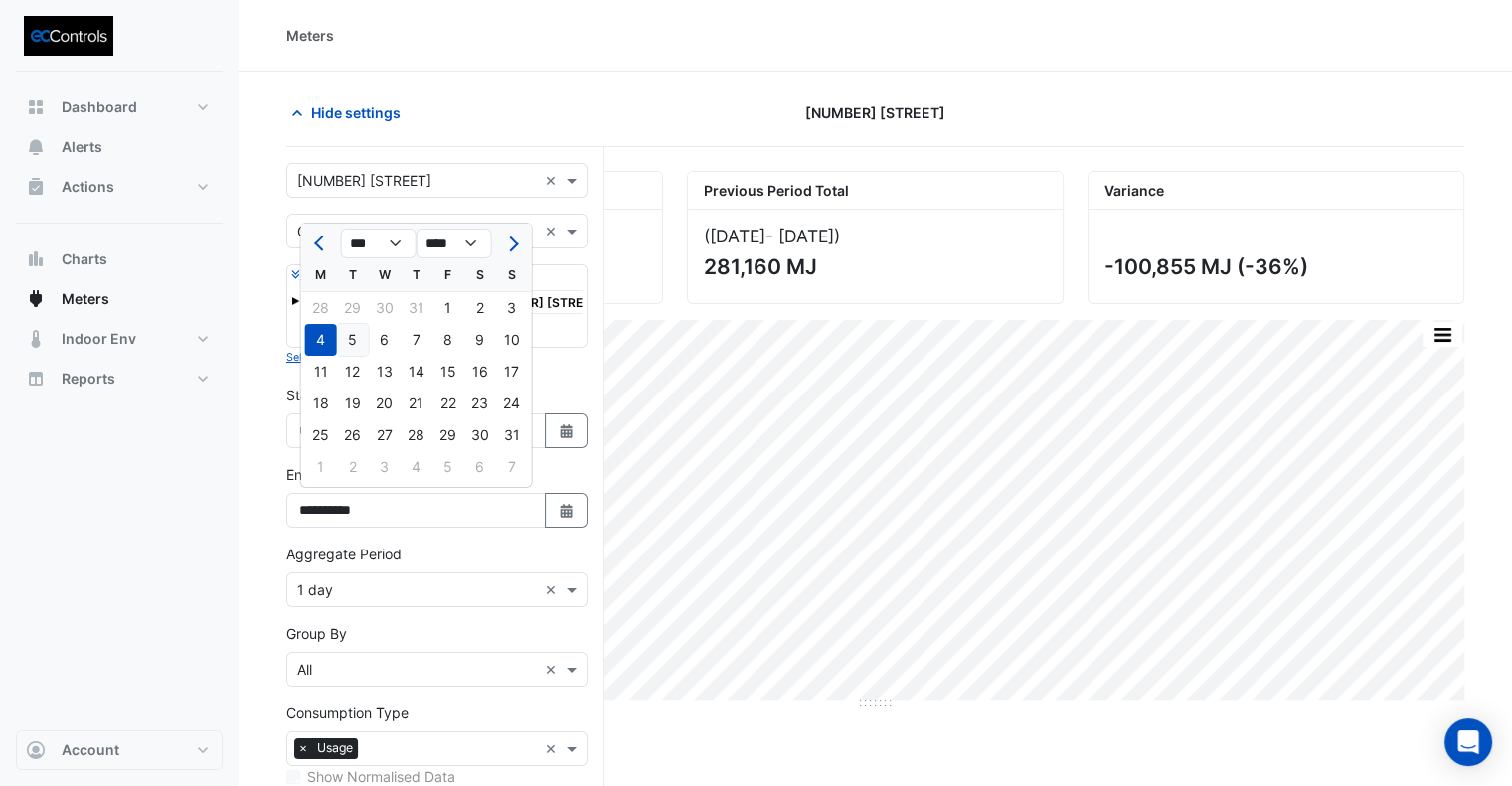 click on "5" 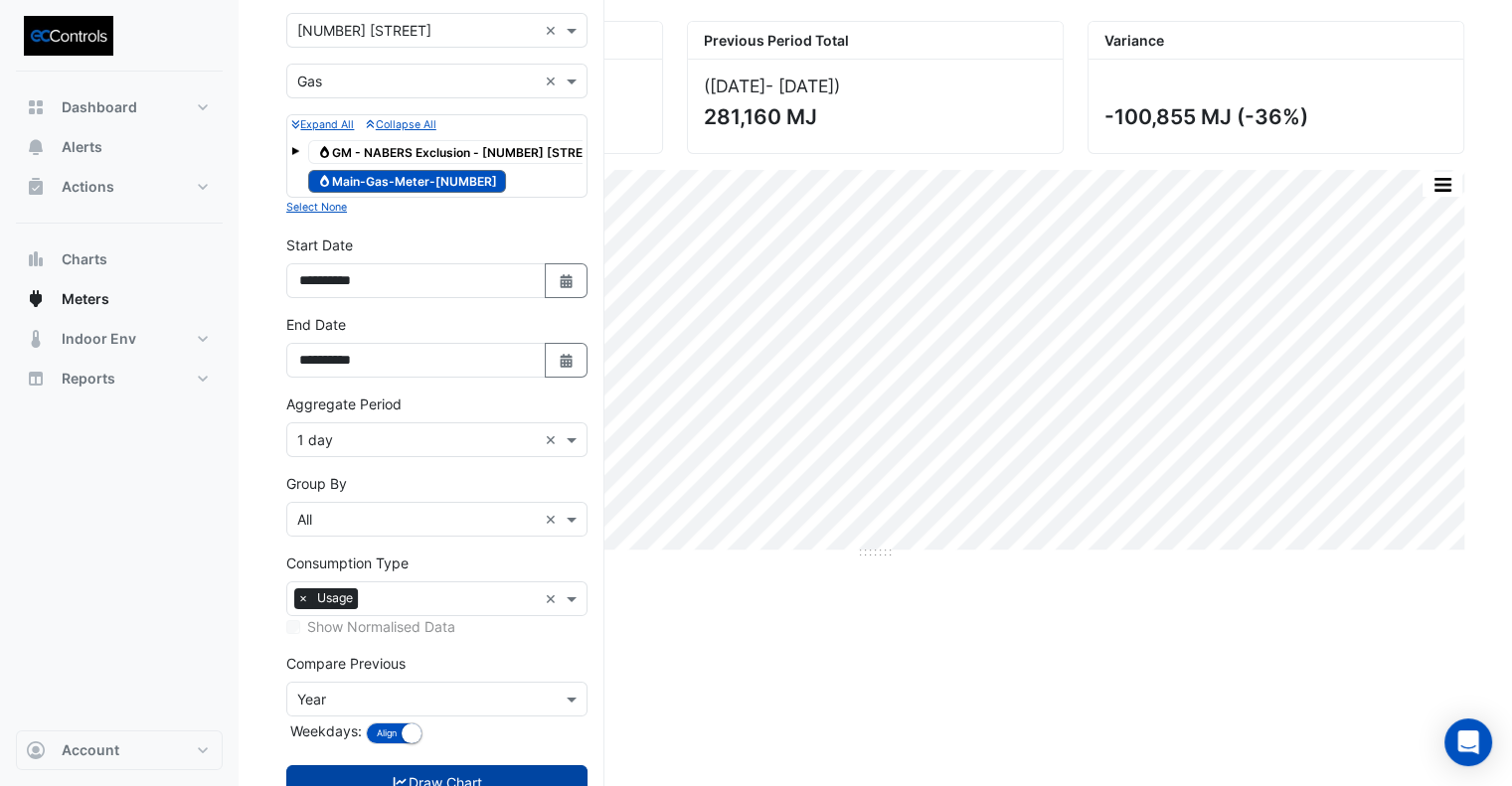 click on "Draw Chart" at bounding box center (436, 782) 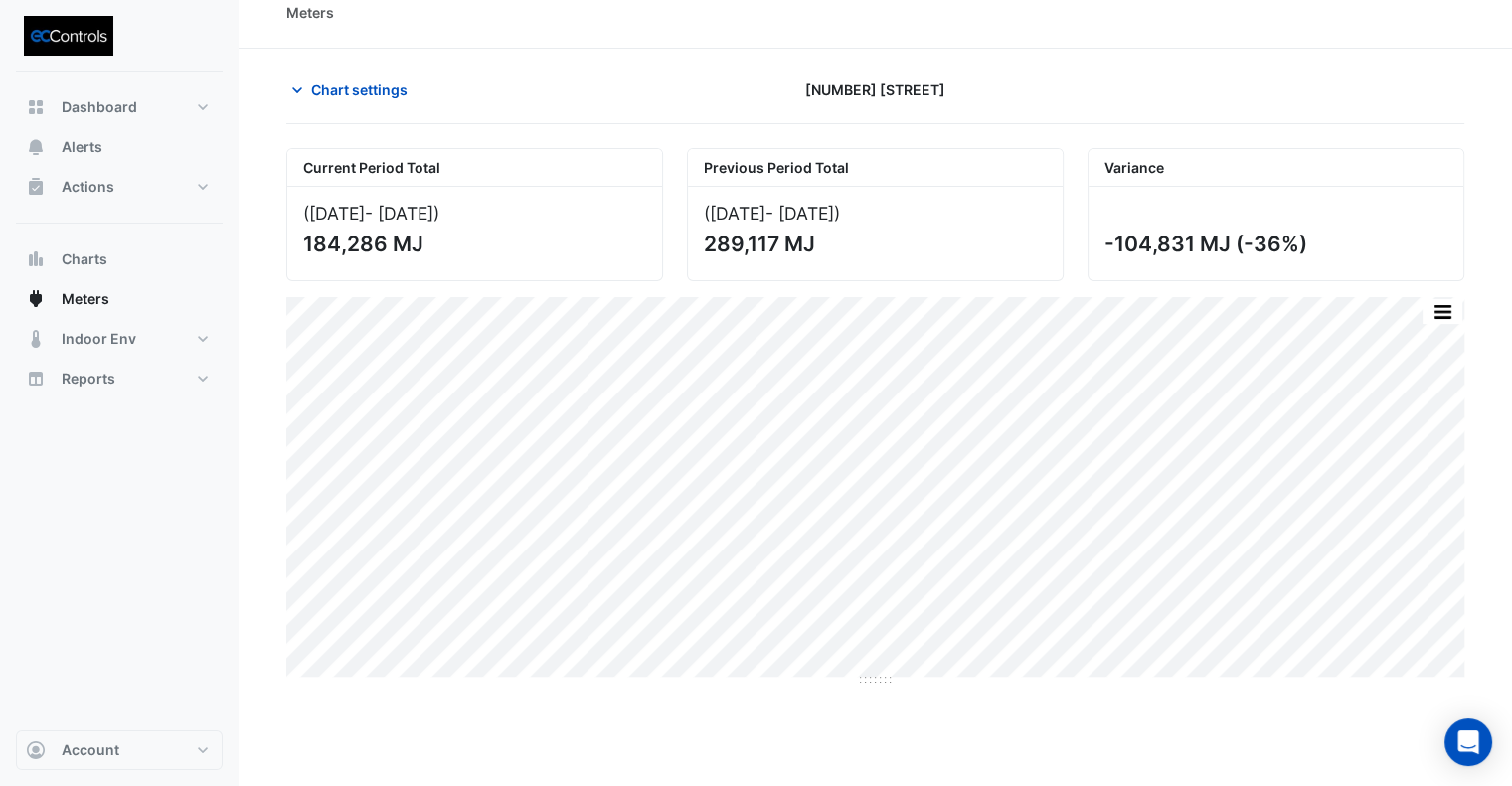 scroll, scrollTop: 0, scrollLeft: 0, axis: both 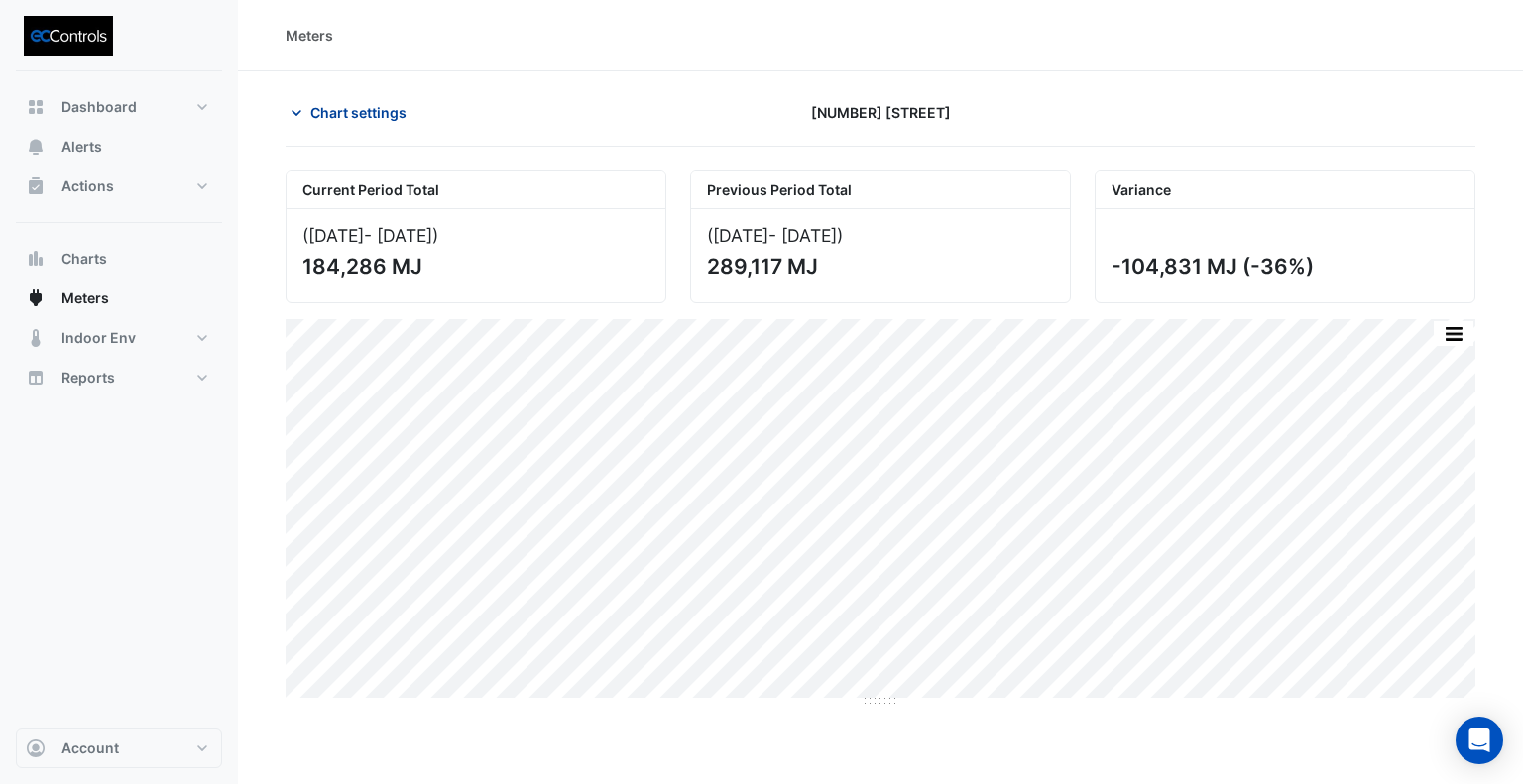 click on "Chart settings" 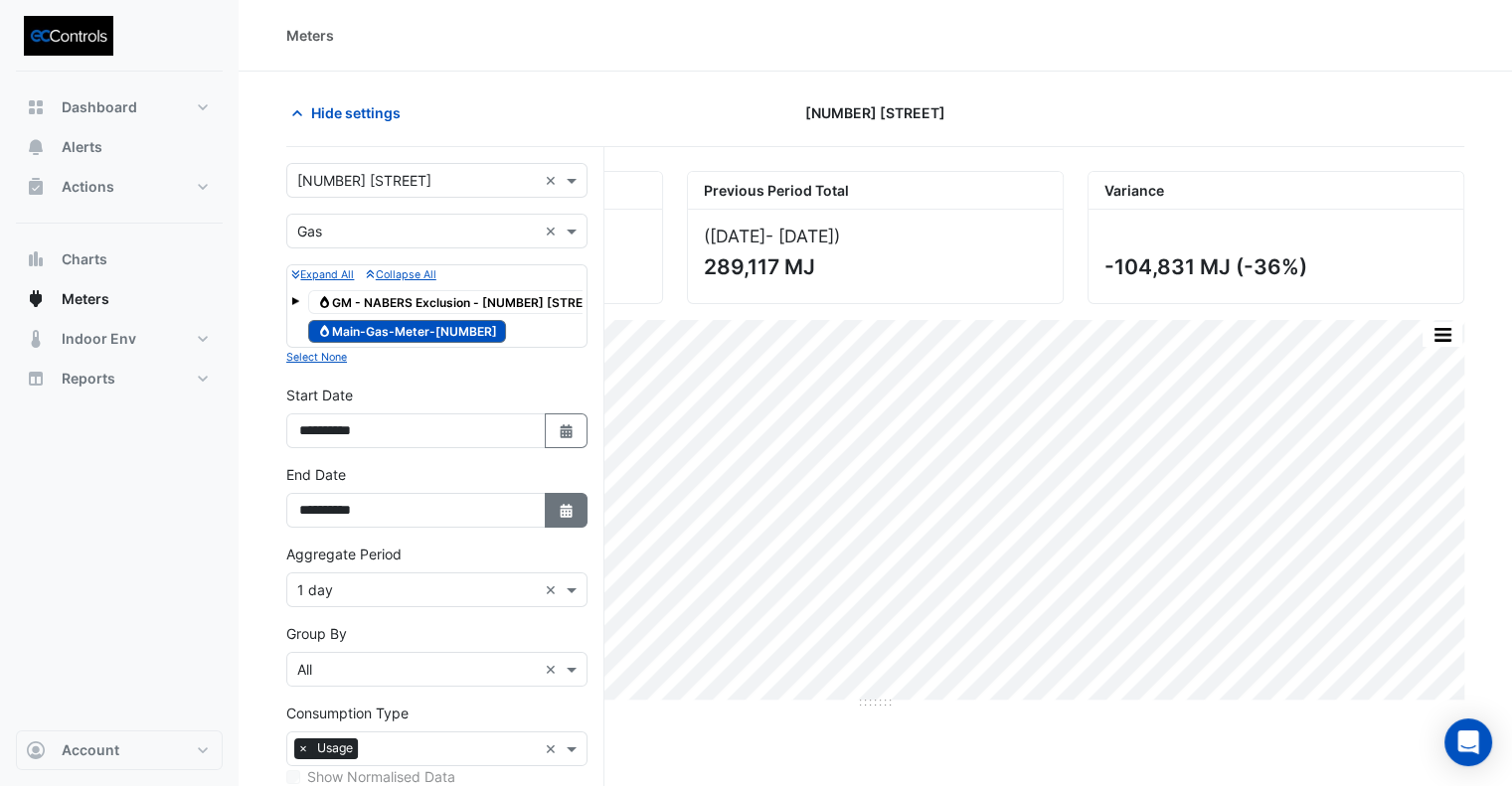 click on "Select Date" 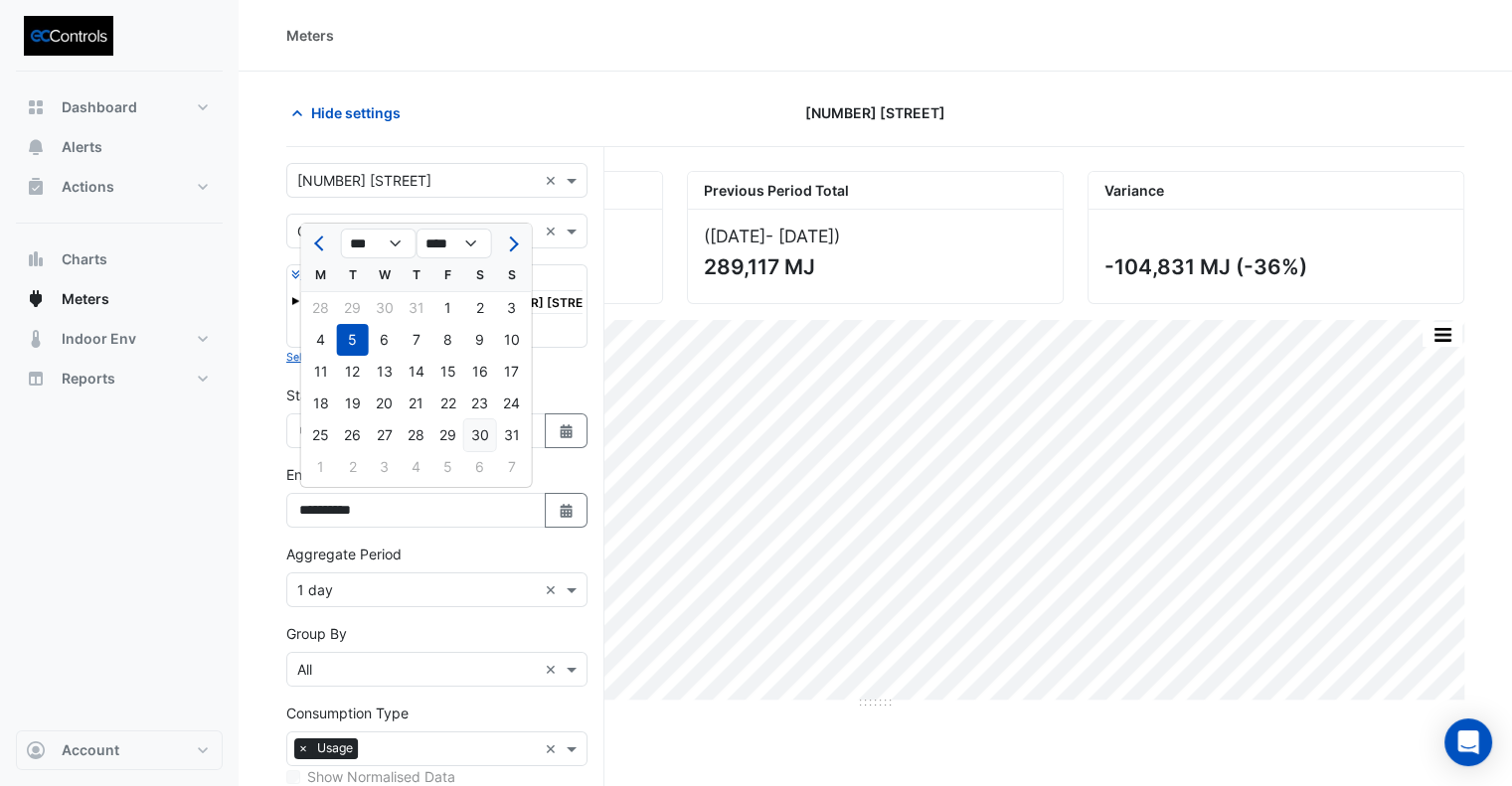 click on "30" 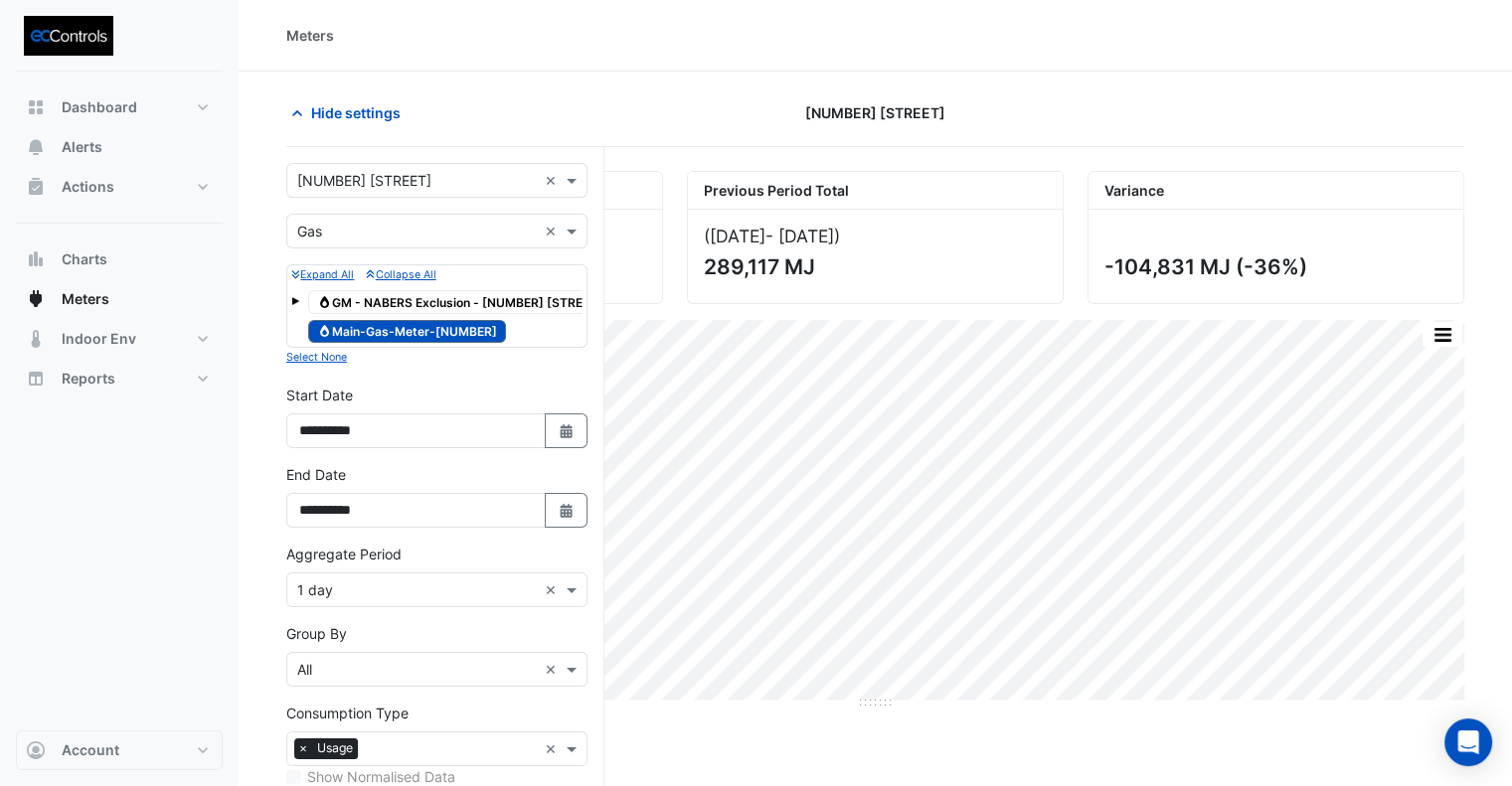 scroll, scrollTop: 215, scrollLeft: 0, axis: vertical 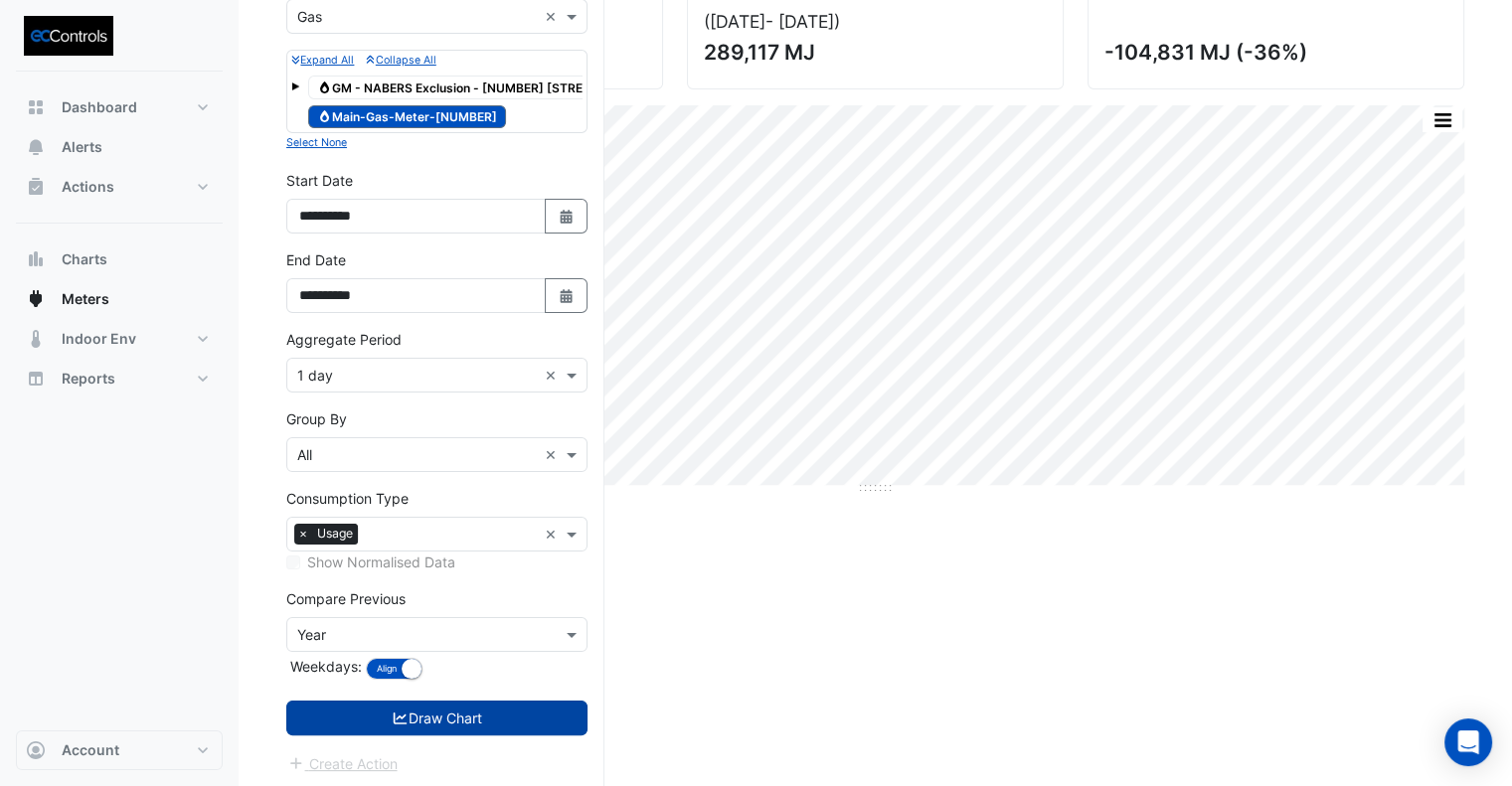 click on "Draw Chart" at bounding box center [436, 717] 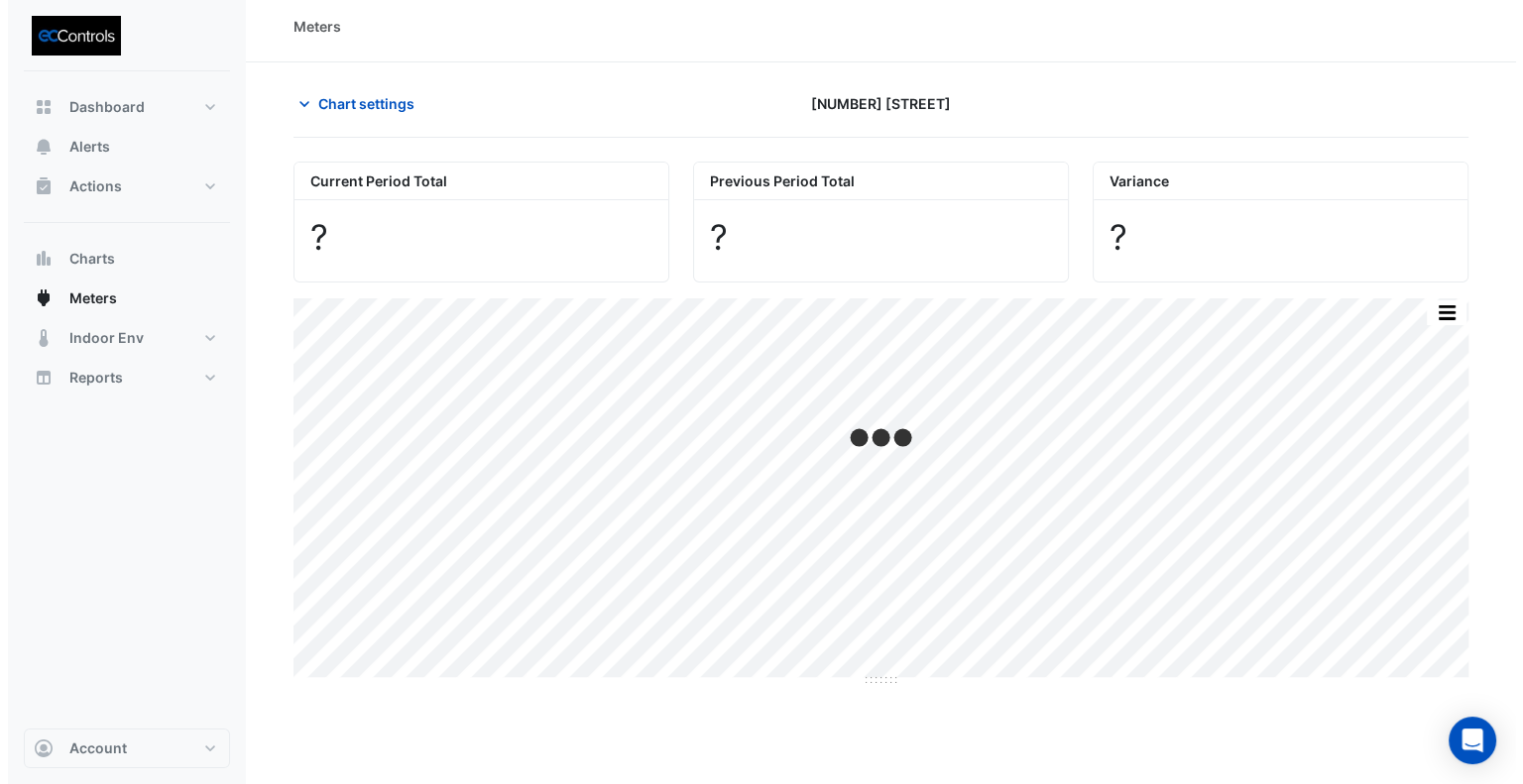 scroll, scrollTop: 0, scrollLeft: 0, axis: both 